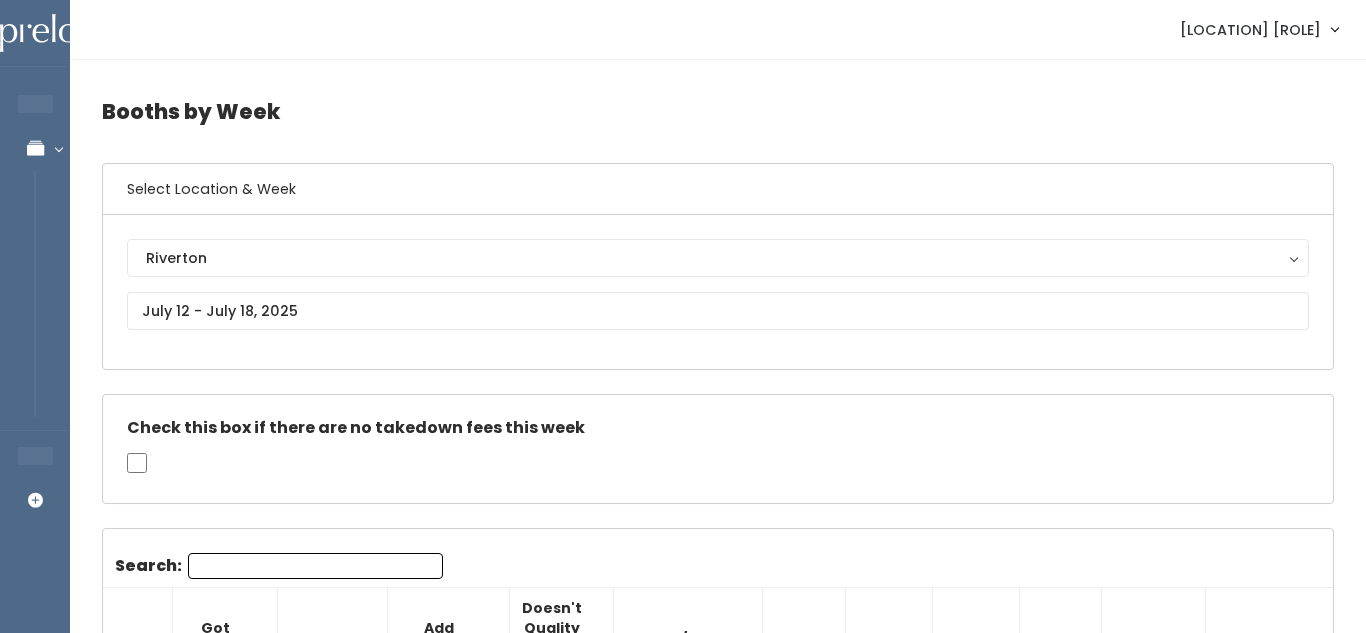 scroll, scrollTop: 1981, scrollLeft: 0, axis: vertical 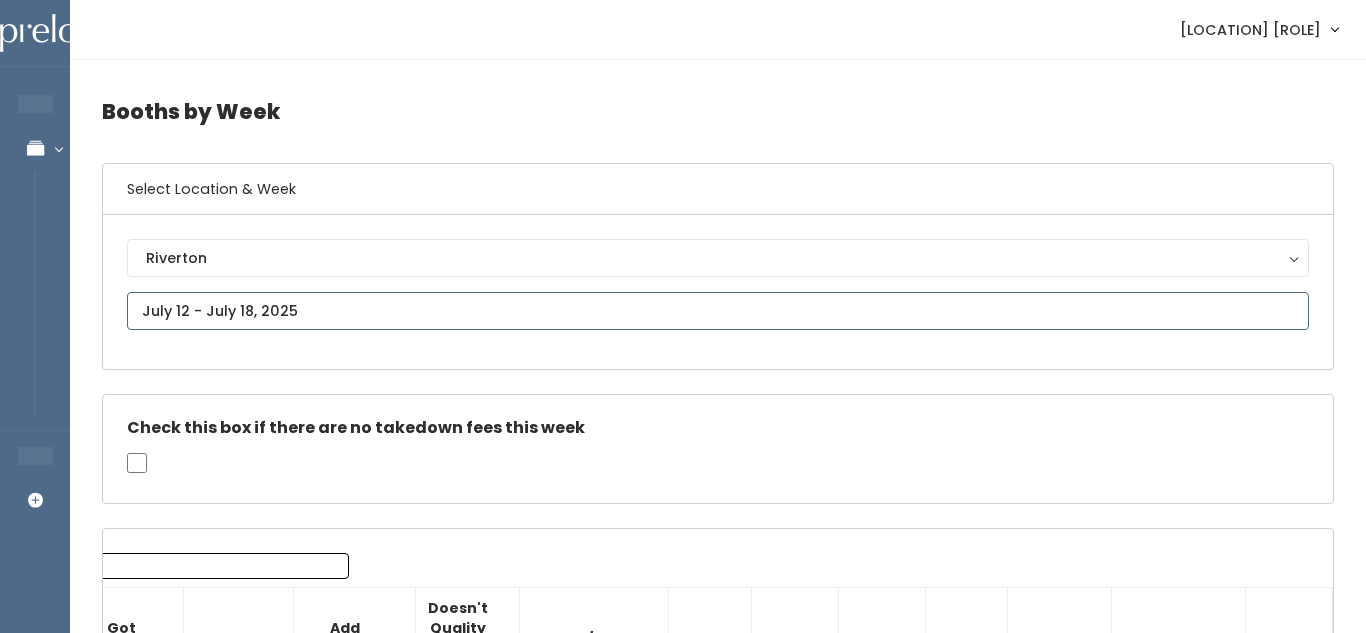 click at bounding box center (718, 311) 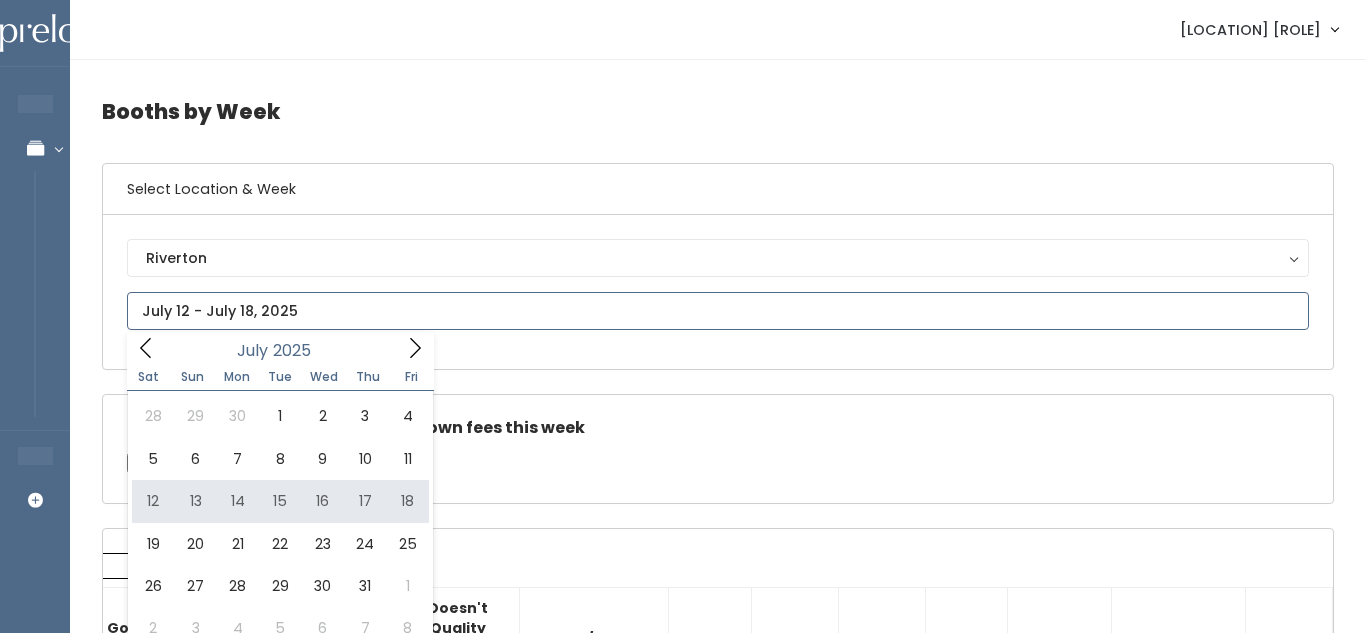 type on "July 12 to July 18" 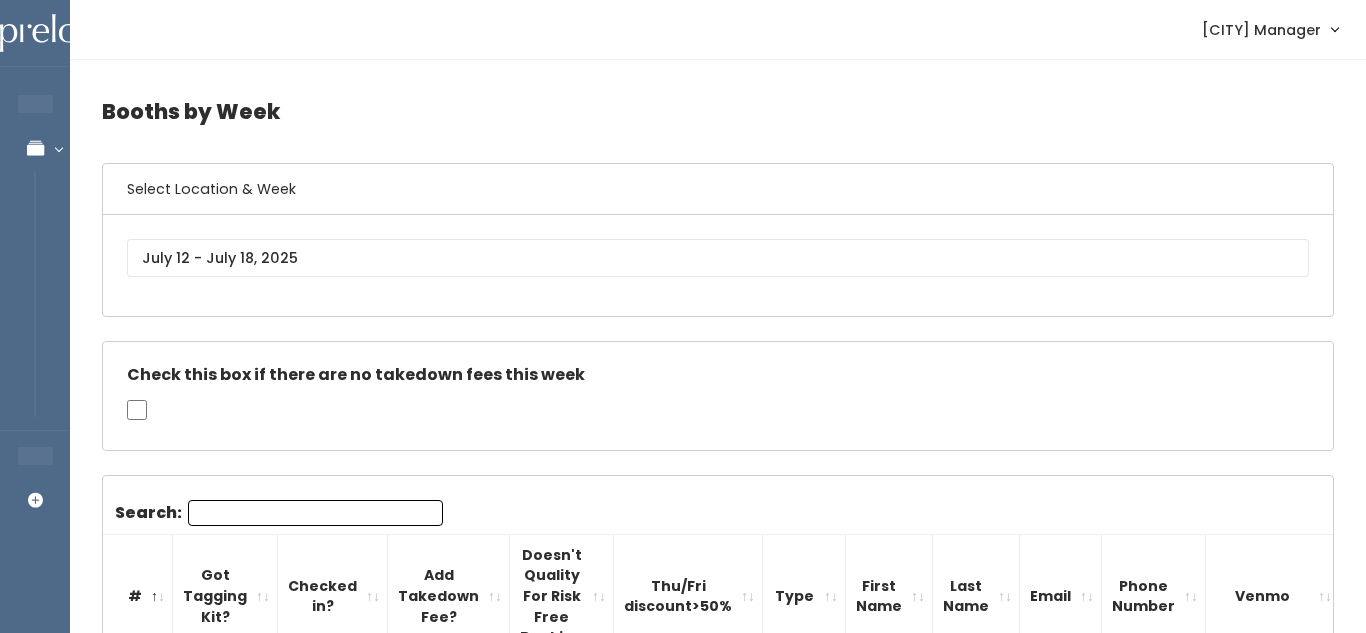 scroll, scrollTop: 0, scrollLeft: 0, axis: both 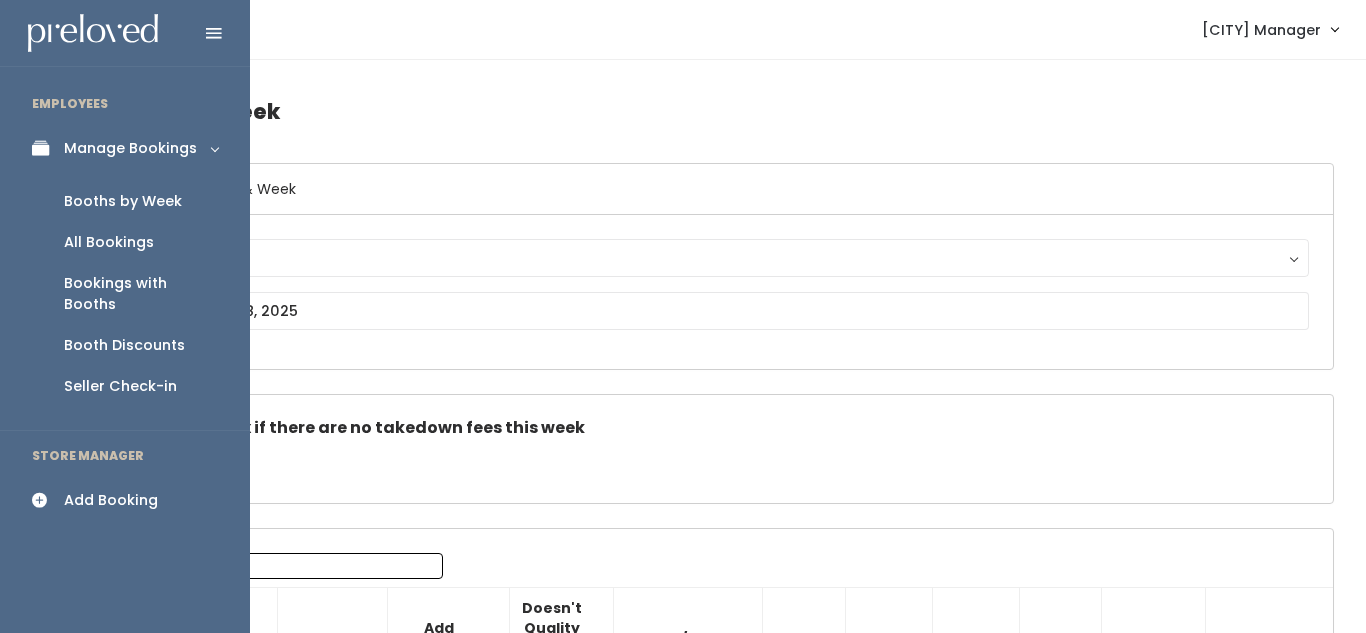 click on "Booths by Week" at bounding box center [123, 201] 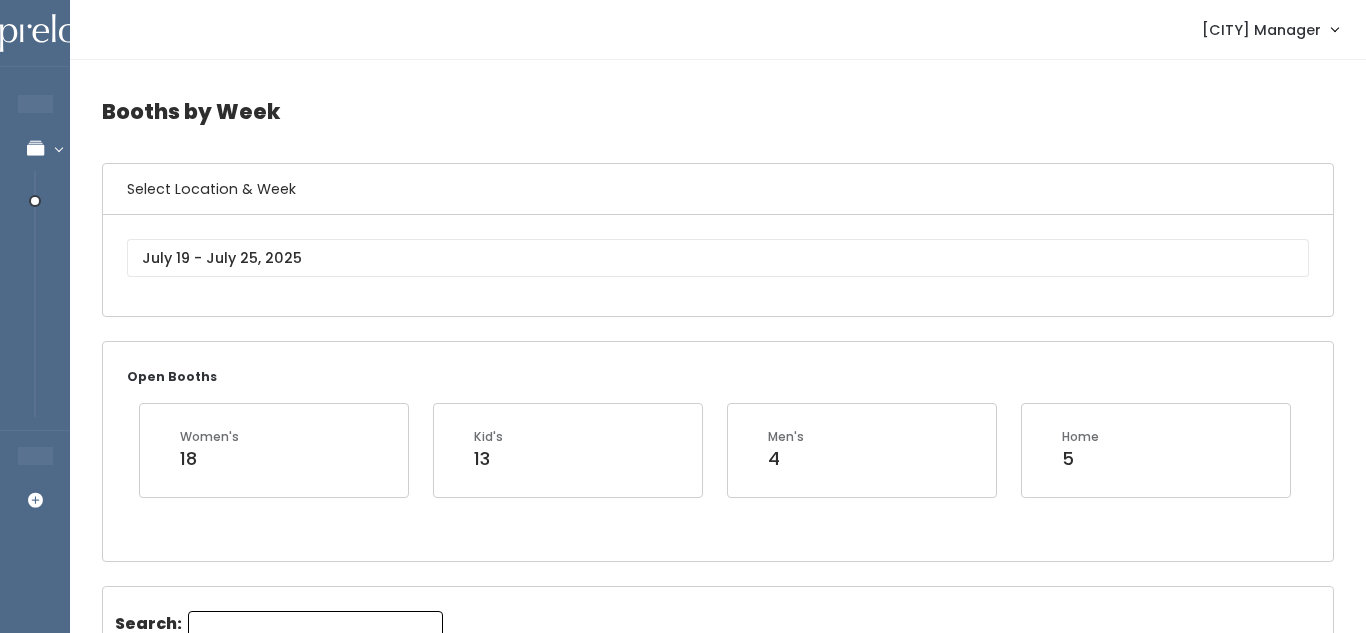 scroll, scrollTop: 0, scrollLeft: 0, axis: both 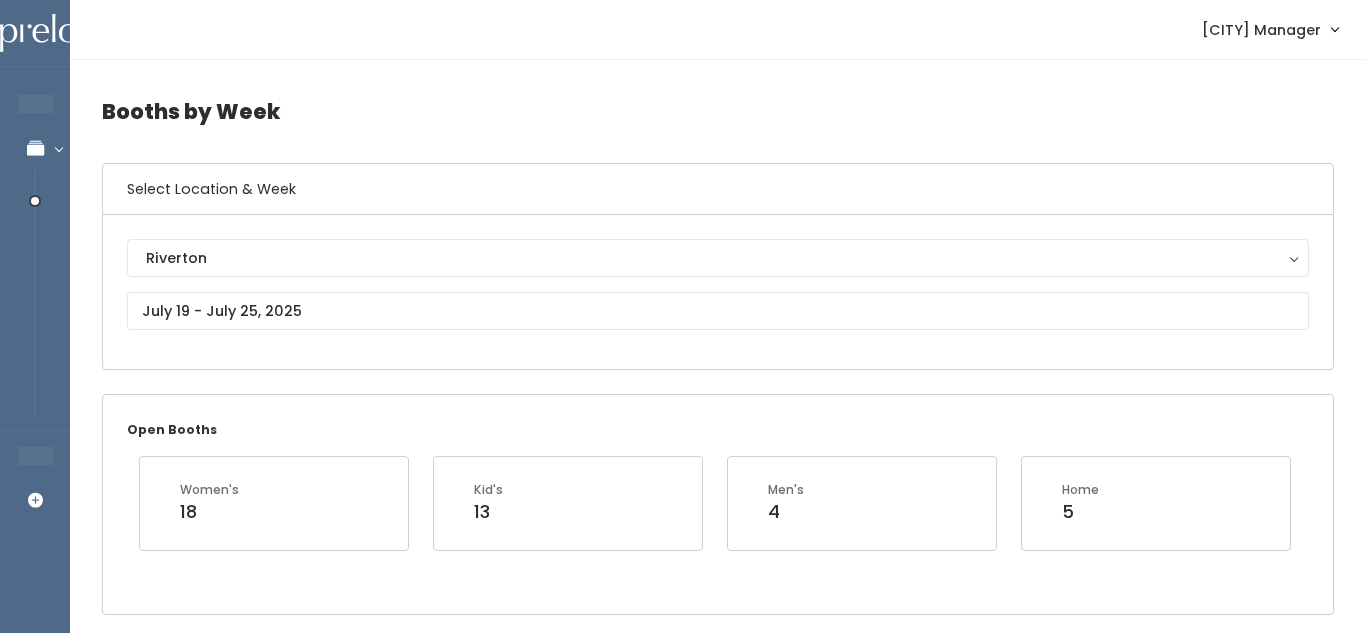 click on "Riverton
Riverton" at bounding box center (718, 292) 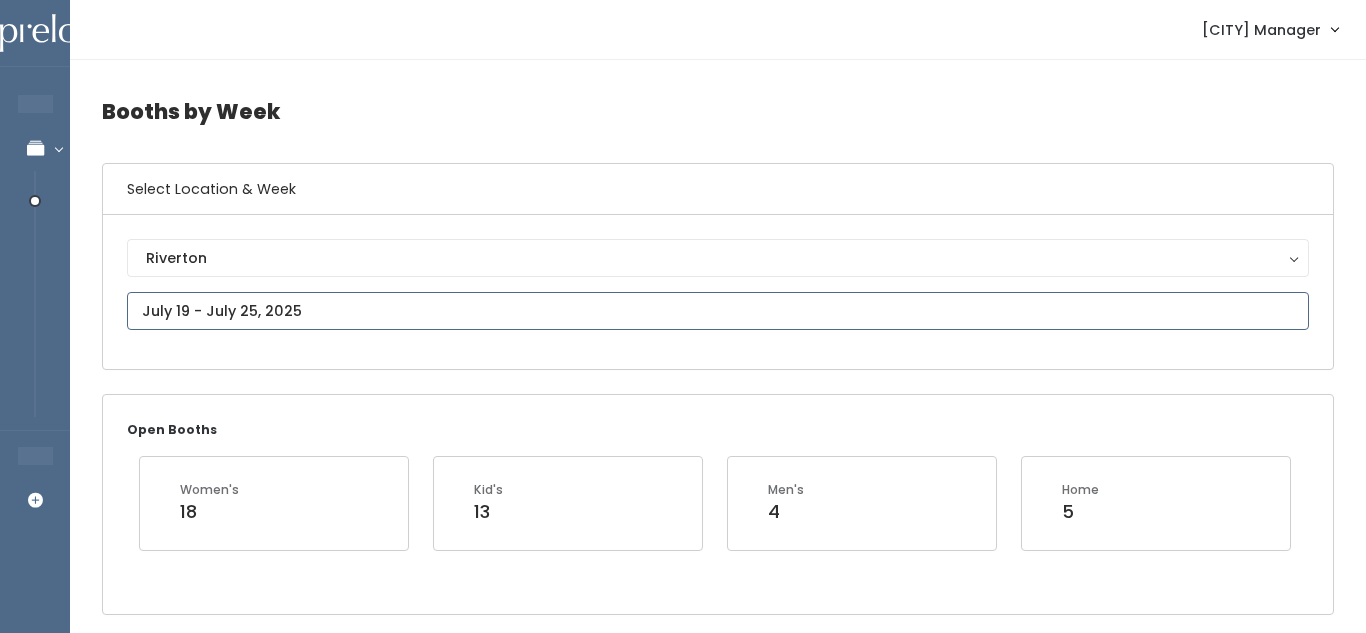 click on "EMPLOYEES
Manage Bookings
Booths by Week
All Bookings
Bookings with Booths
Booth Discounts
Seller Check-in
STORE MANAGER
Add Booking
Riverton Manager" at bounding box center (683, 1903) 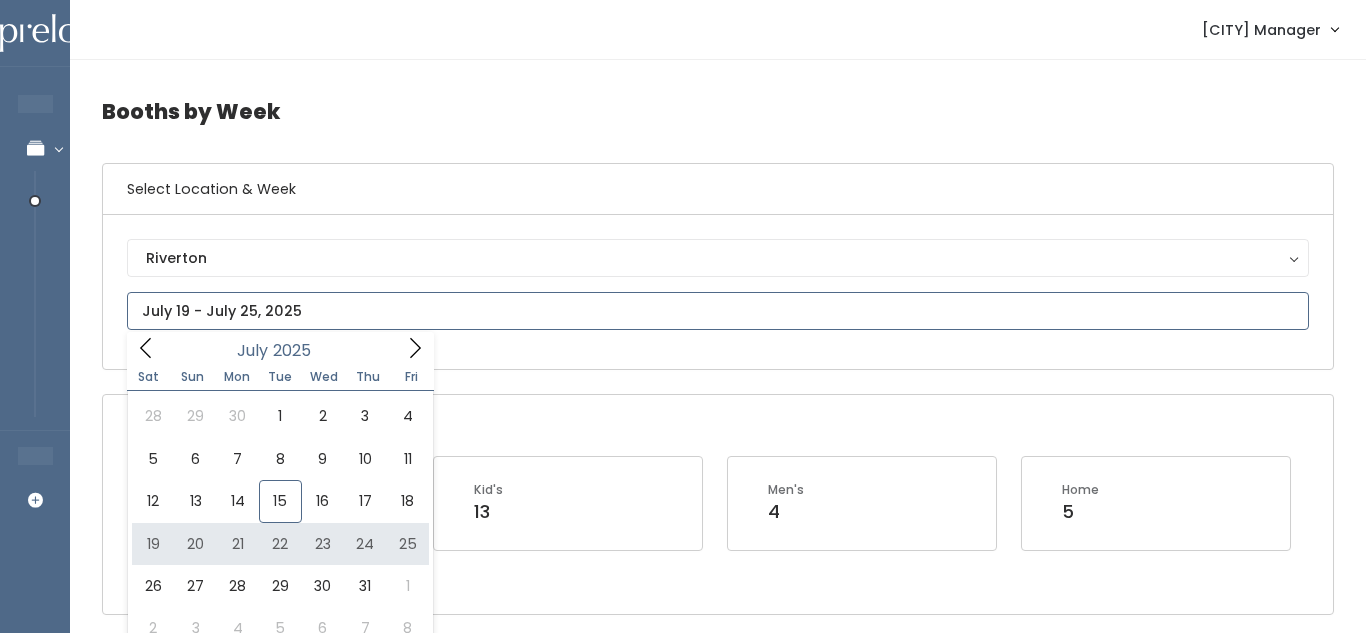 type on "July 19 to July 25" 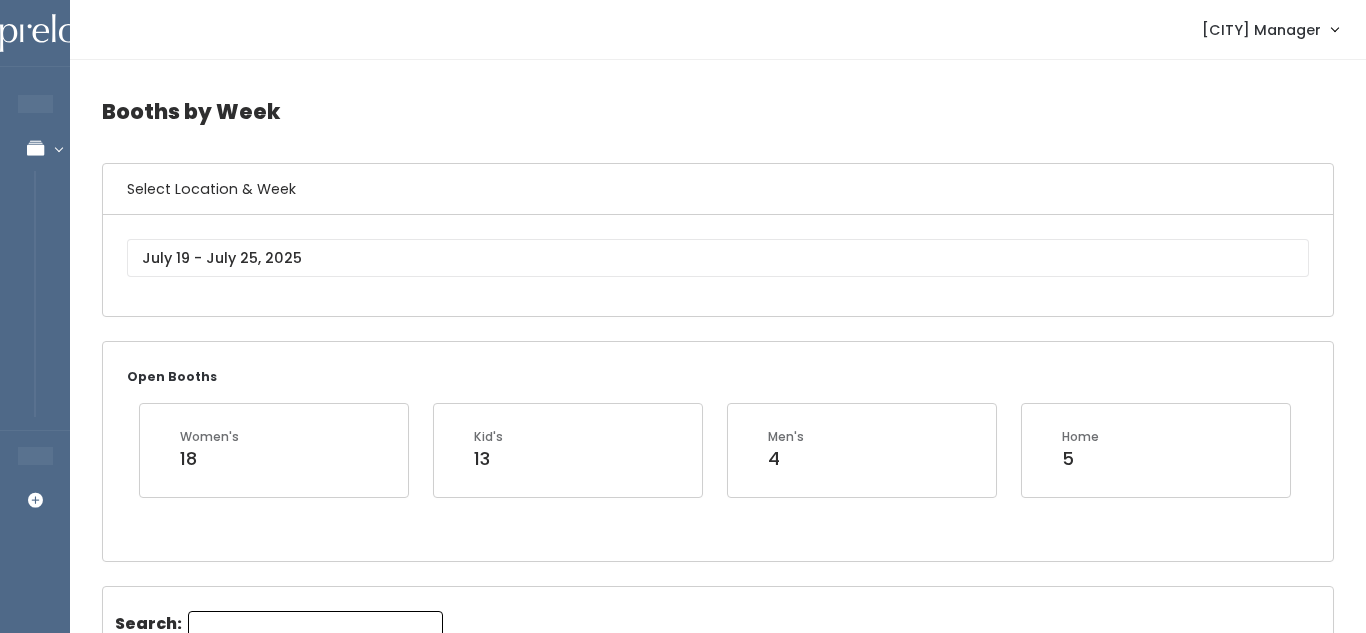 scroll, scrollTop: 0, scrollLeft: 0, axis: both 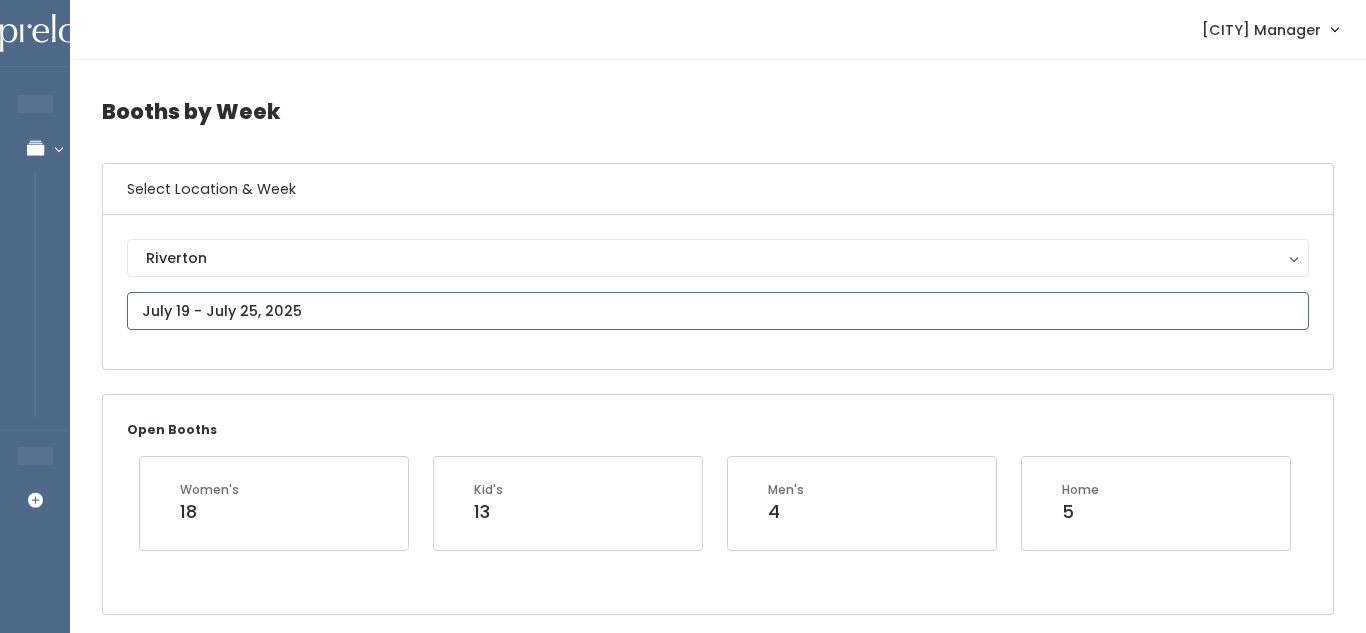 click on "EMPLOYEES
Manage Bookings
Booths by Week
All Bookings
Bookings with Booths
Booth Discounts
Seller Check-in
STORE MANAGER
Add Booking
Riverton Manager" at bounding box center [683, 1903] 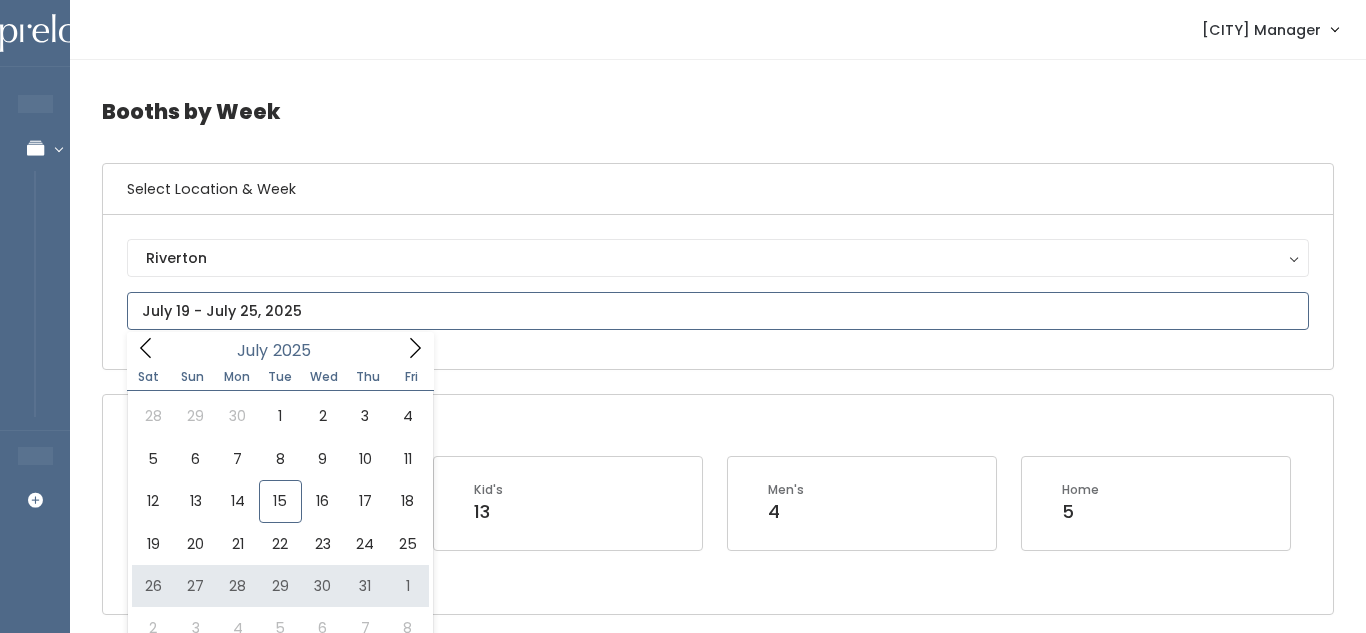 type on "July 26 to August 1" 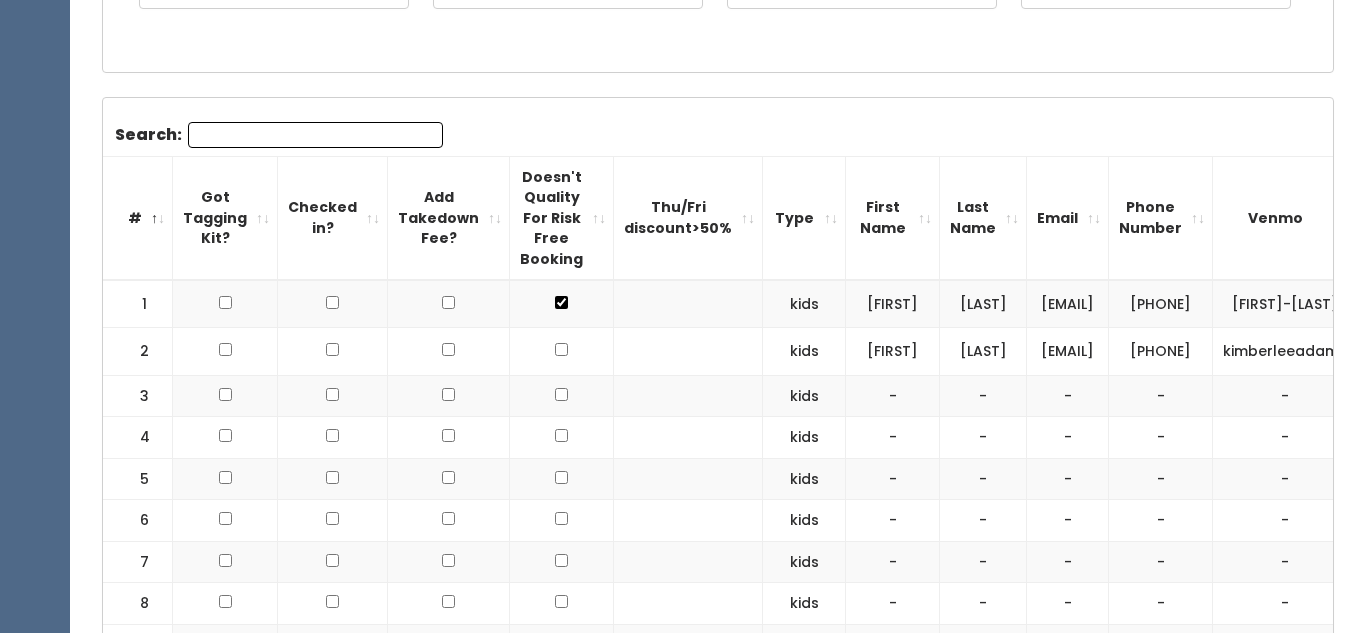 scroll, scrollTop: 999, scrollLeft: 0, axis: vertical 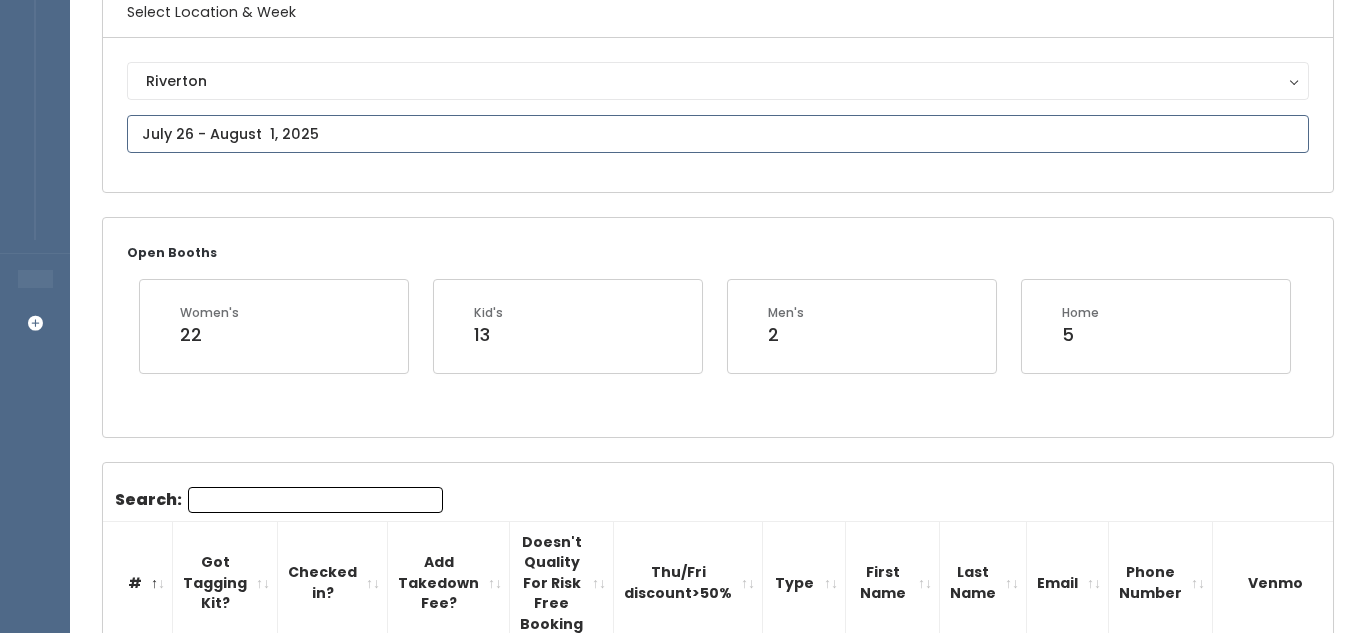 click on "EMPLOYEES
Manage Bookings
Booths by Week
All Bookings
Bookings with Booths
Booth Discounts
Seller Check-in
STORE MANAGER
Add Booking
Riverton Manager
Admin Home" at bounding box center (683, 1761) 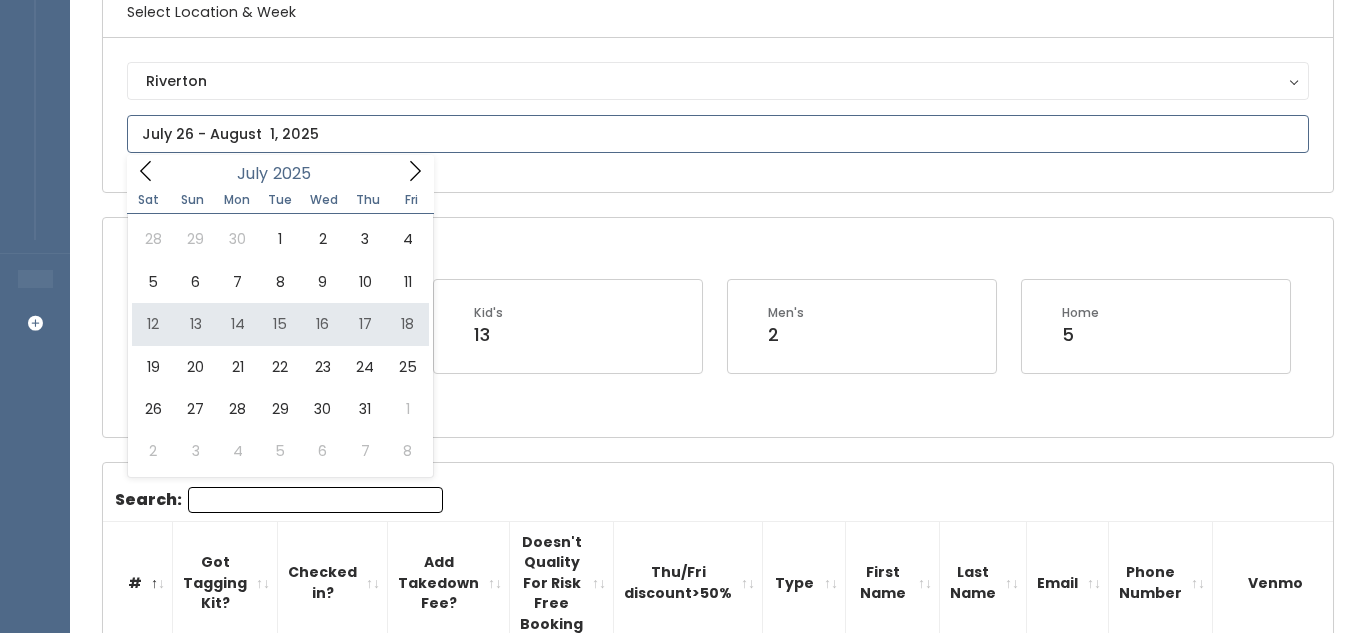 type on "July 12 to July 18" 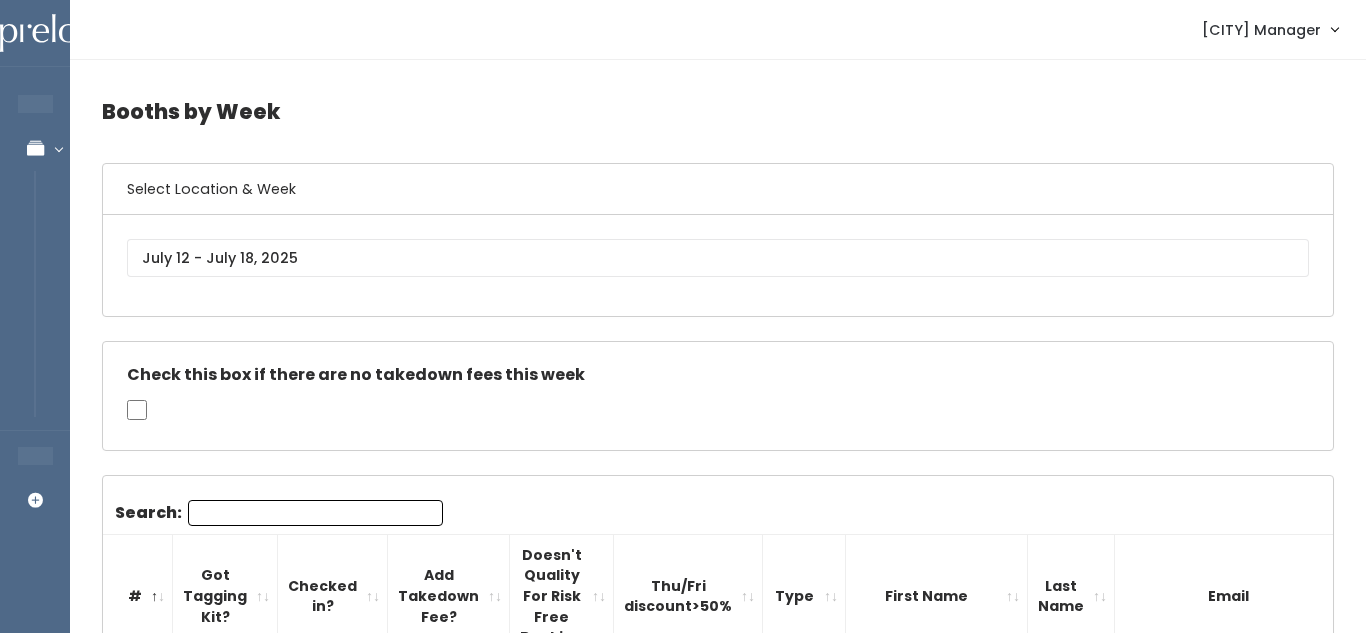 scroll, scrollTop: 724, scrollLeft: 0, axis: vertical 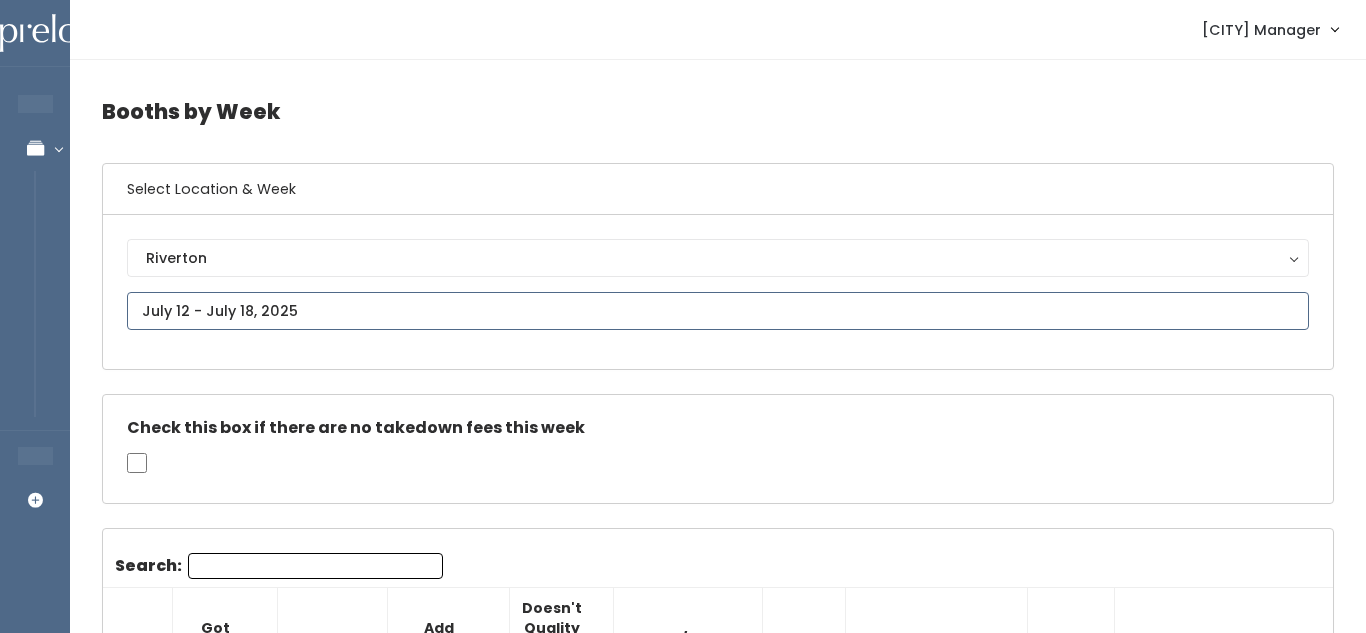 click at bounding box center (718, 311) 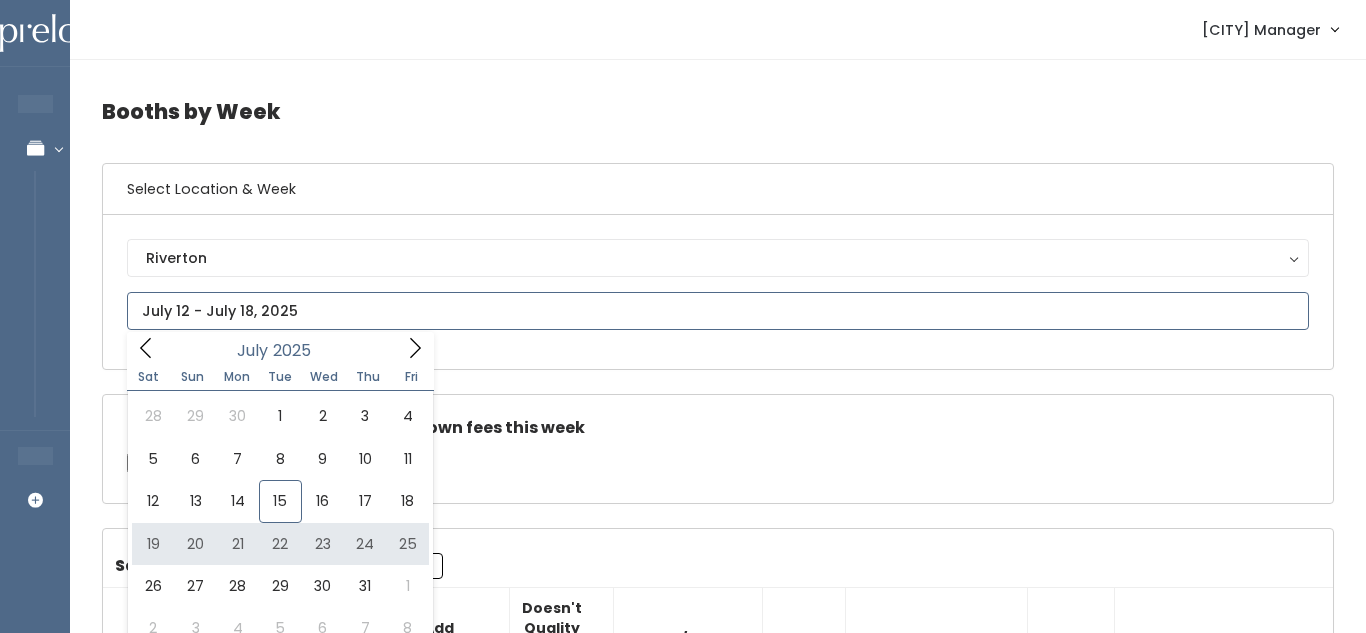 type on "July 19 to July 25" 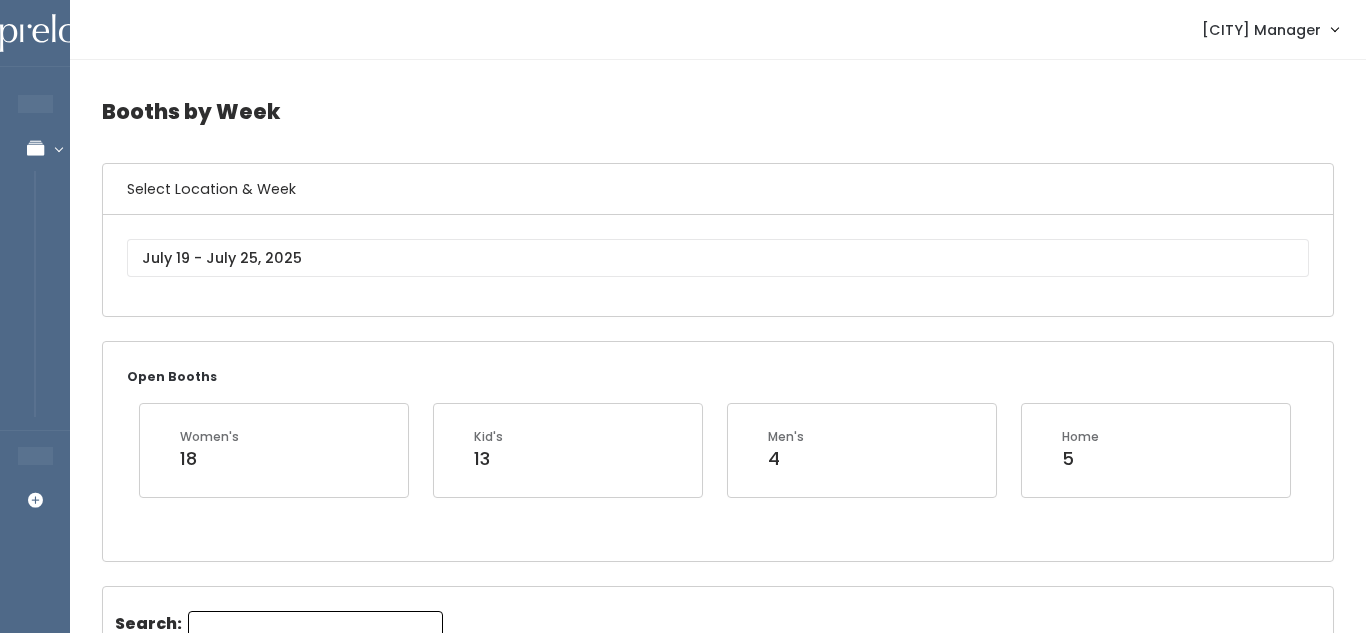 scroll, scrollTop: 0, scrollLeft: 0, axis: both 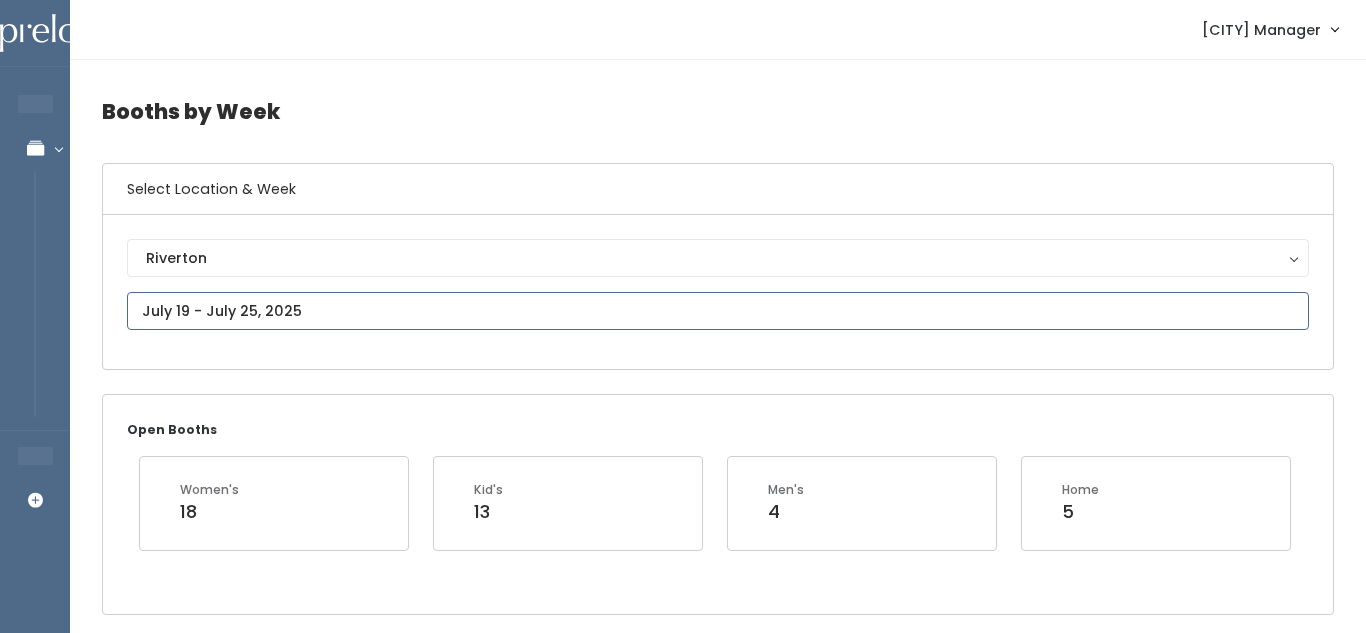 click at bounding box center [718, 311] 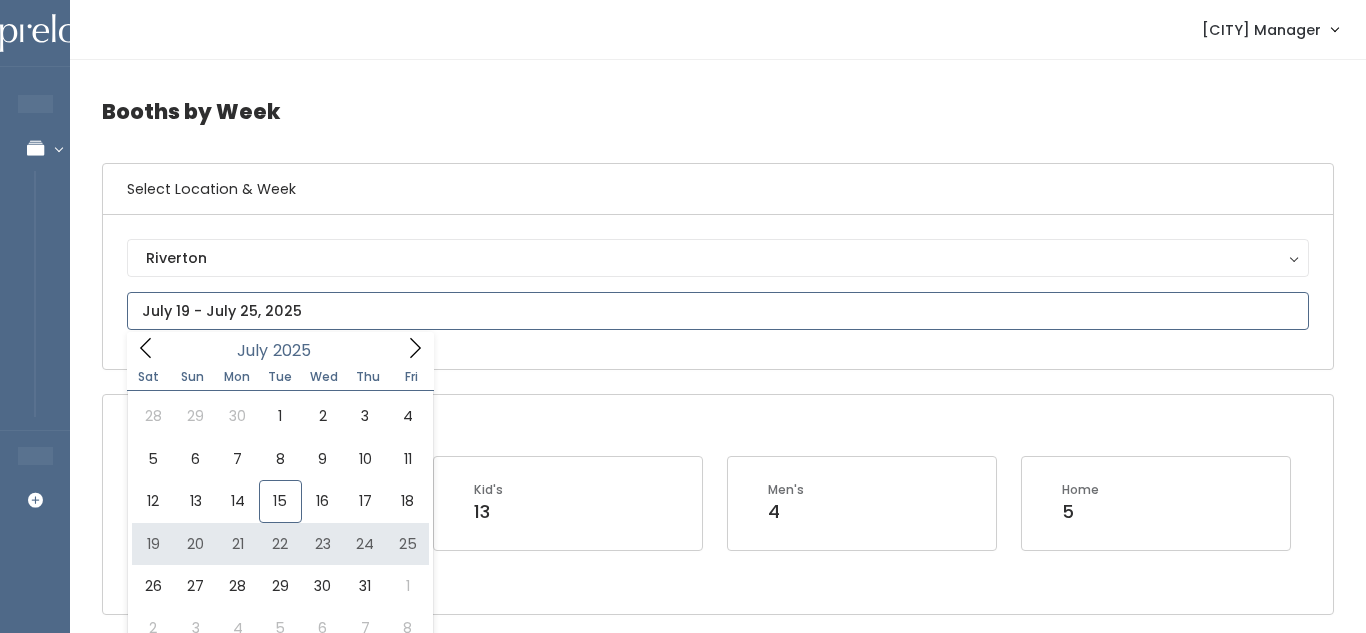 type on "[MONTH] [NUMBER] to [MONTH] [NUMBER]" 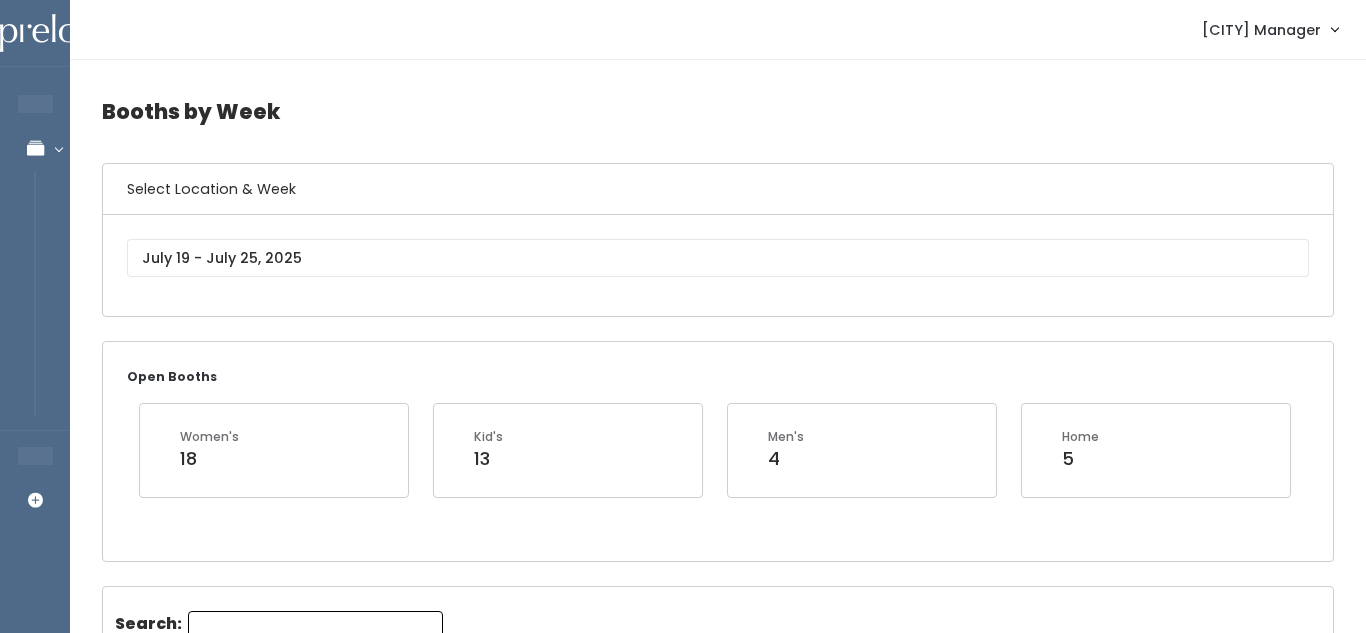 scroll, scrollTop: 0, scrollLeft: 0, axis: both 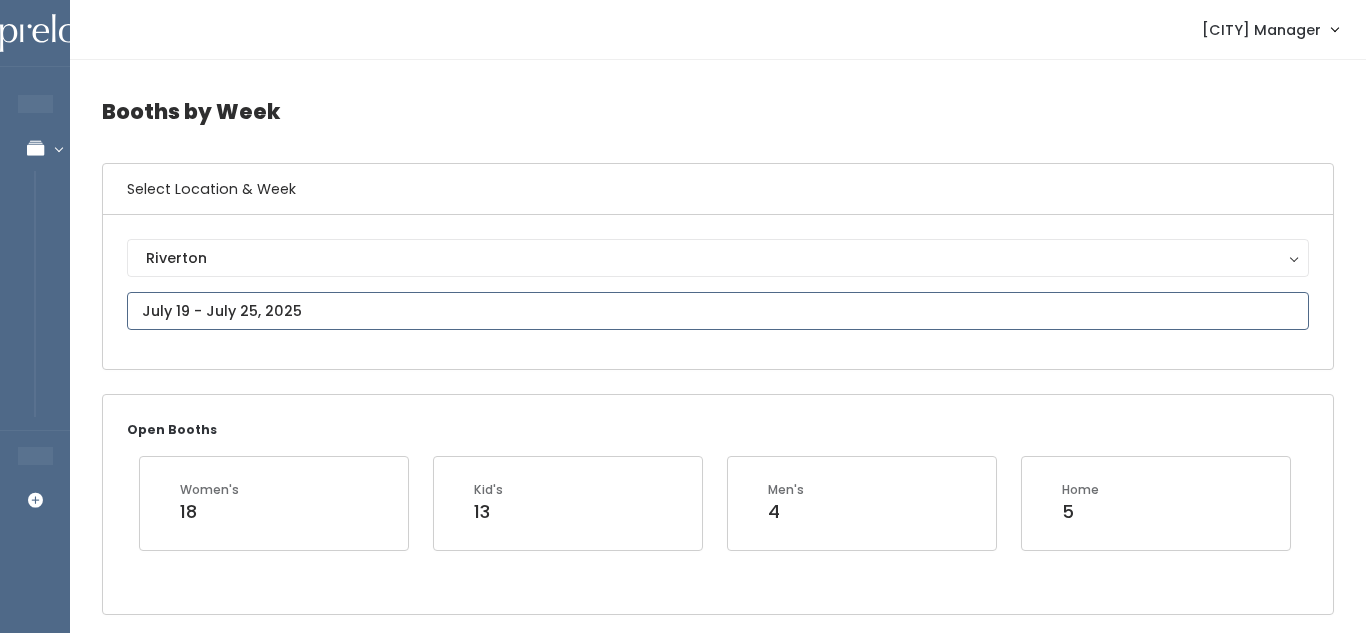 click at bounding box center [718, 311] 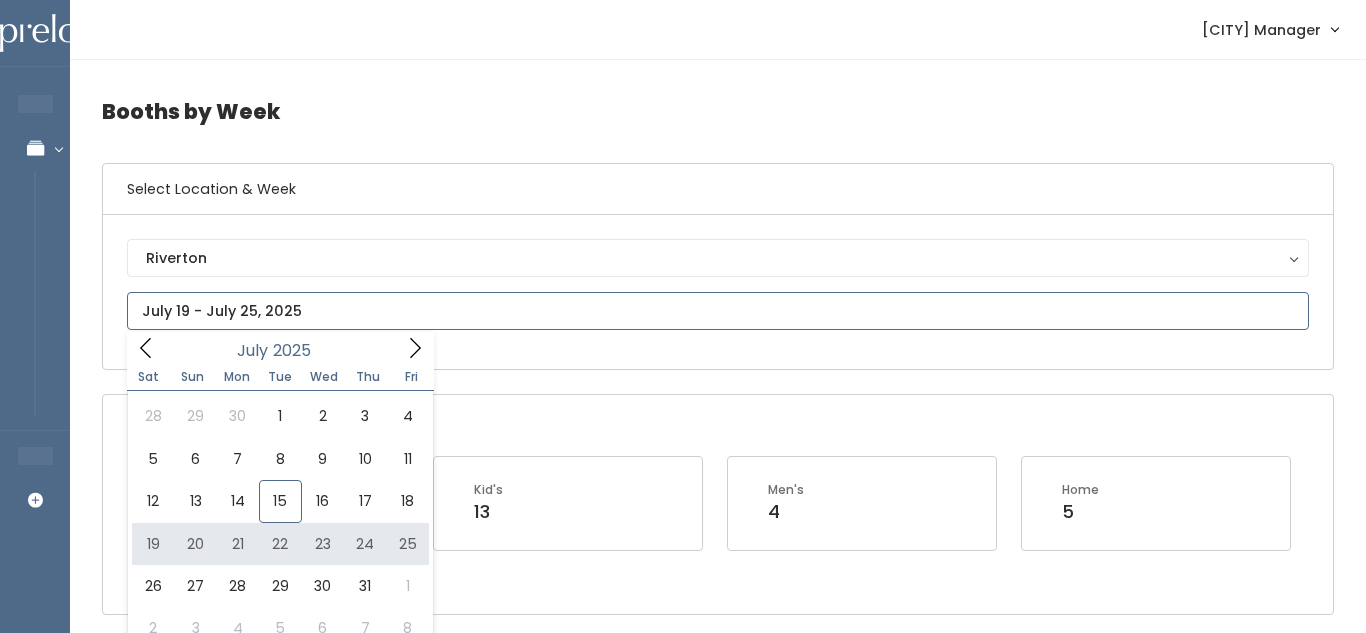 type on "[MONTH] [NUMBER] to [MONTH] [NUMBER]" 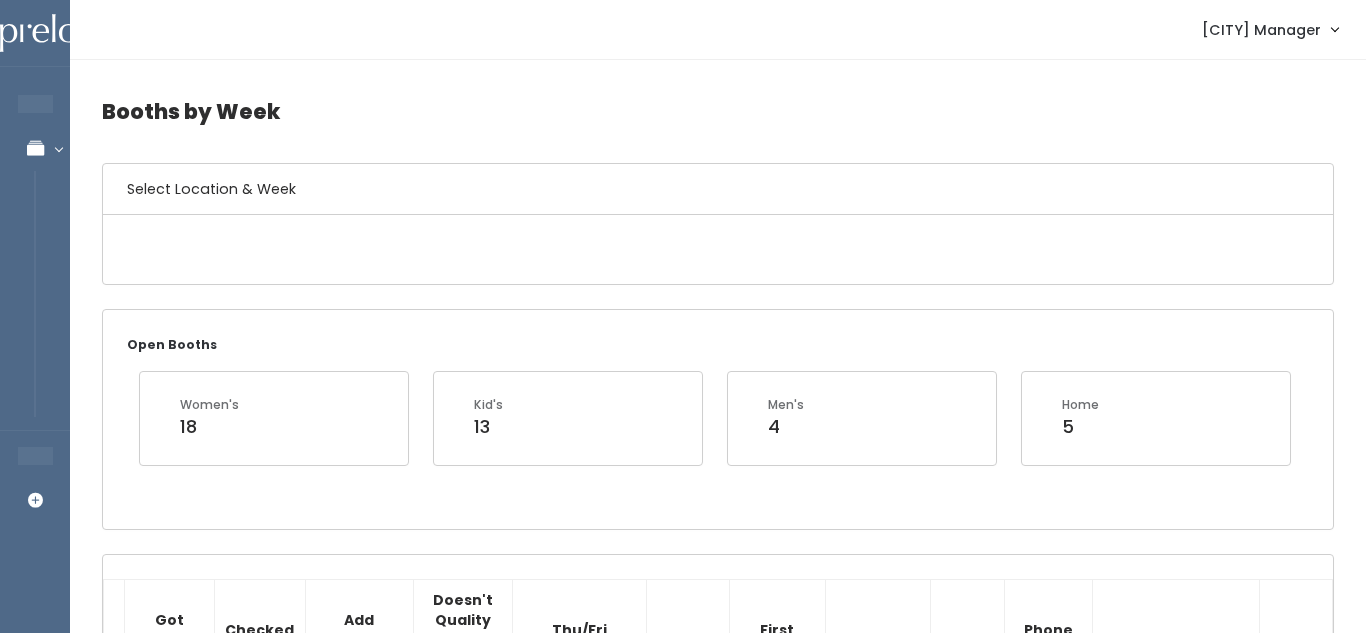 scroll, scrollTop: 733, scrollLeft: 0, axis: vertical 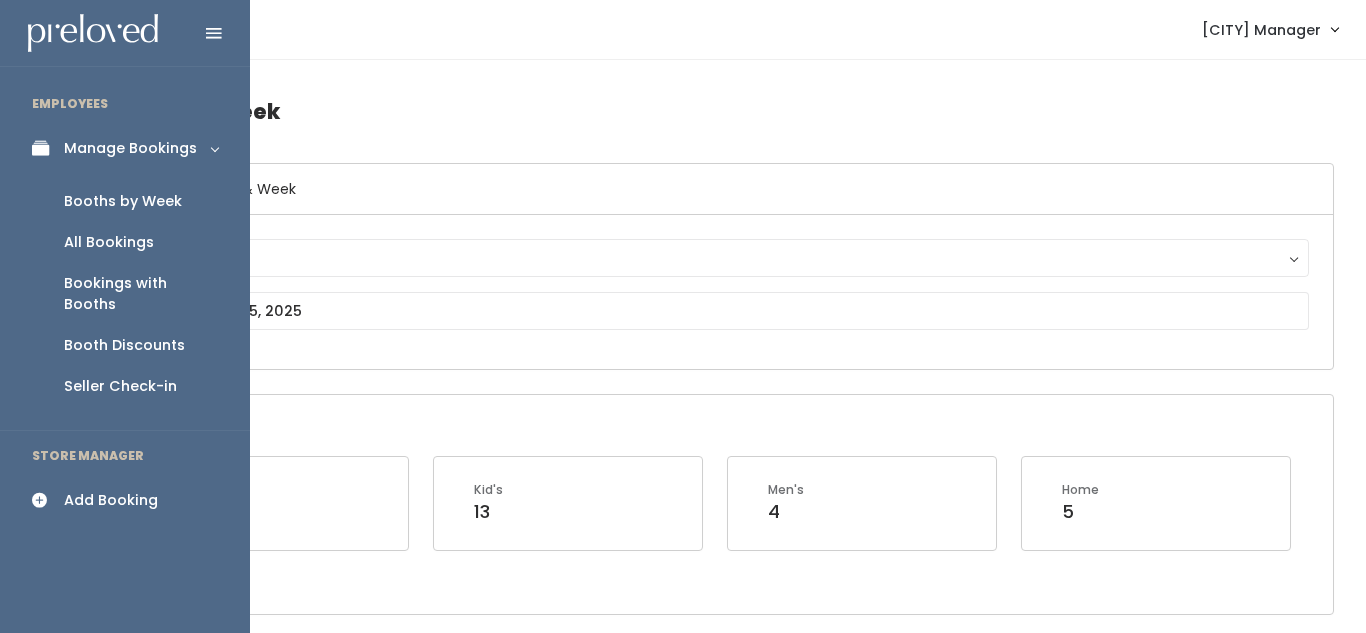 click at bounding box center (46, 500) 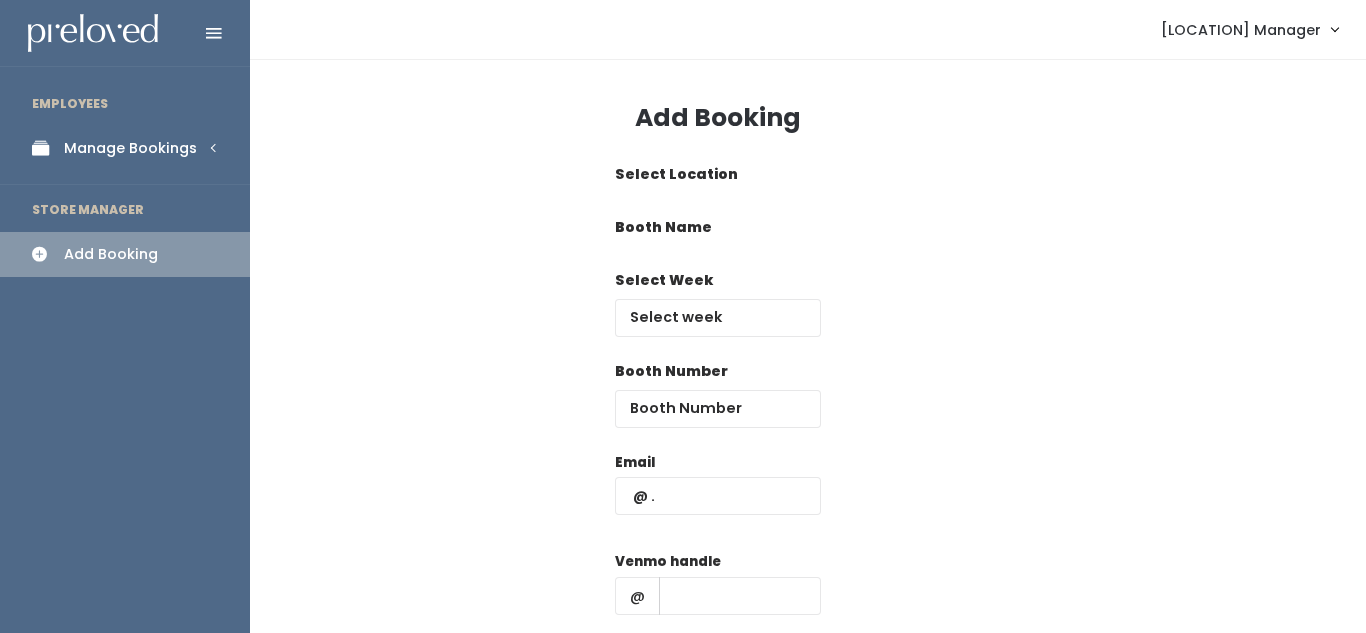 scroll, scrollTop: 0, scrollLeft: 0, axis: both 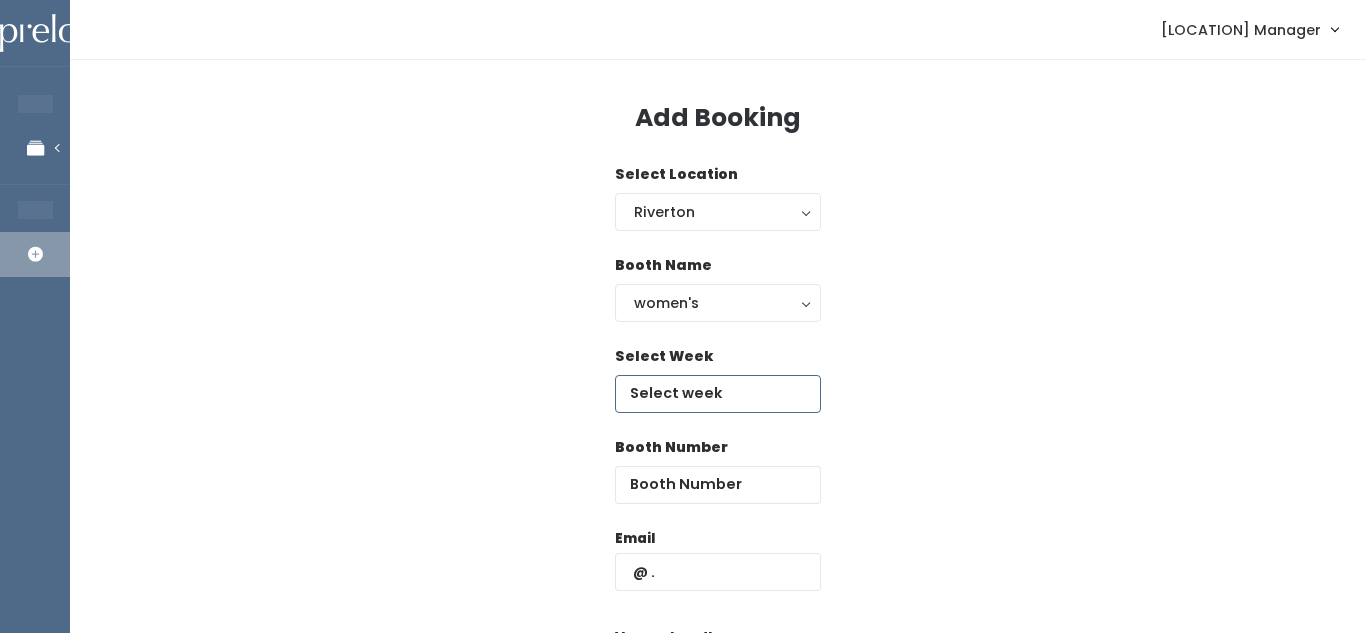 click at bounding box center [718, 394] 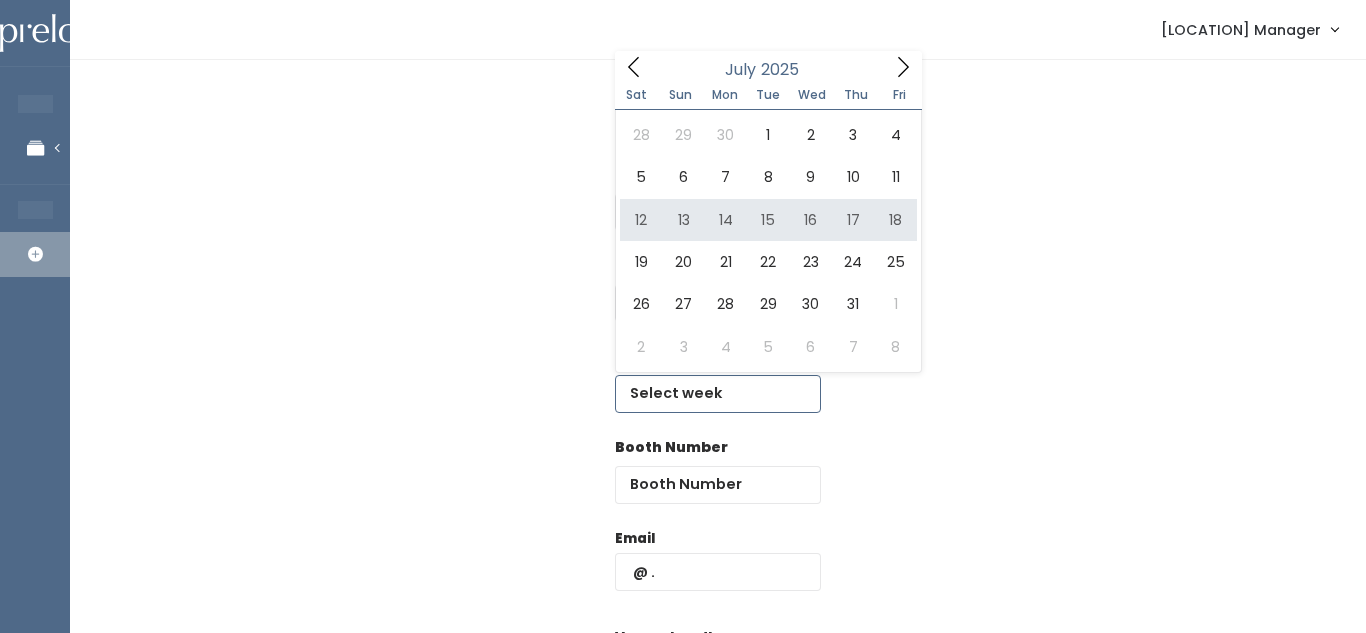 type on "[MONTH] [NUMBER] to [MONTH] [NUMBER]" 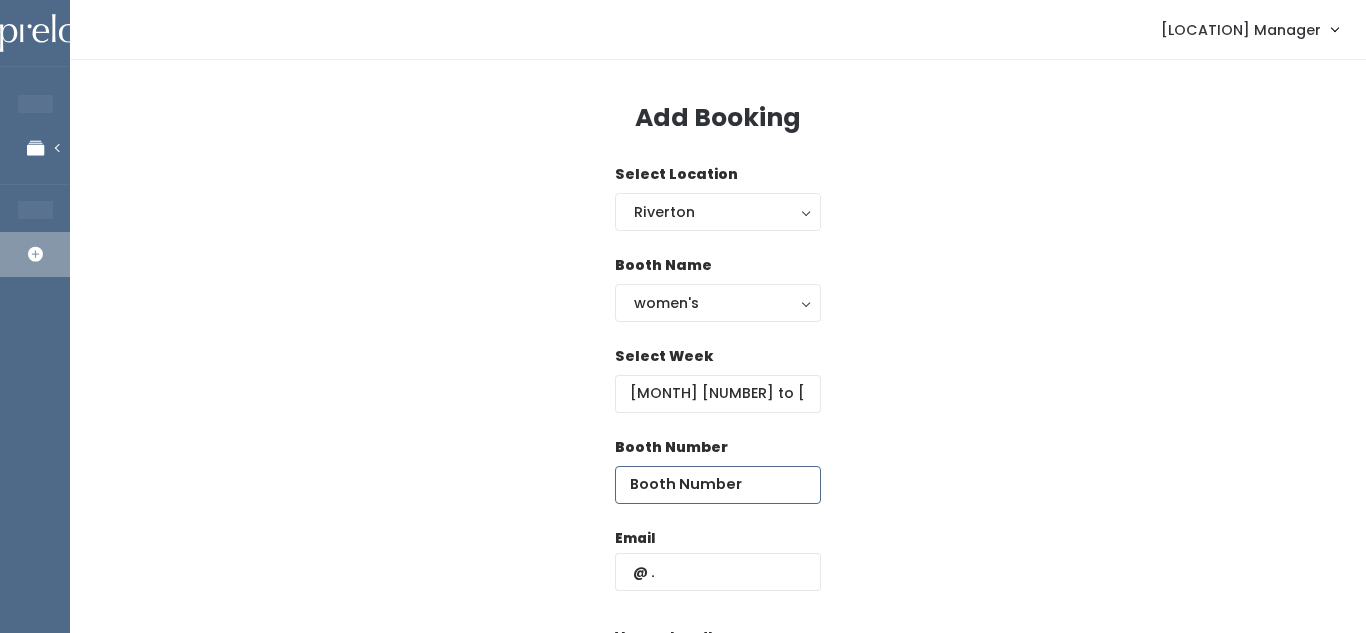 click at bounding box center (718, 485) 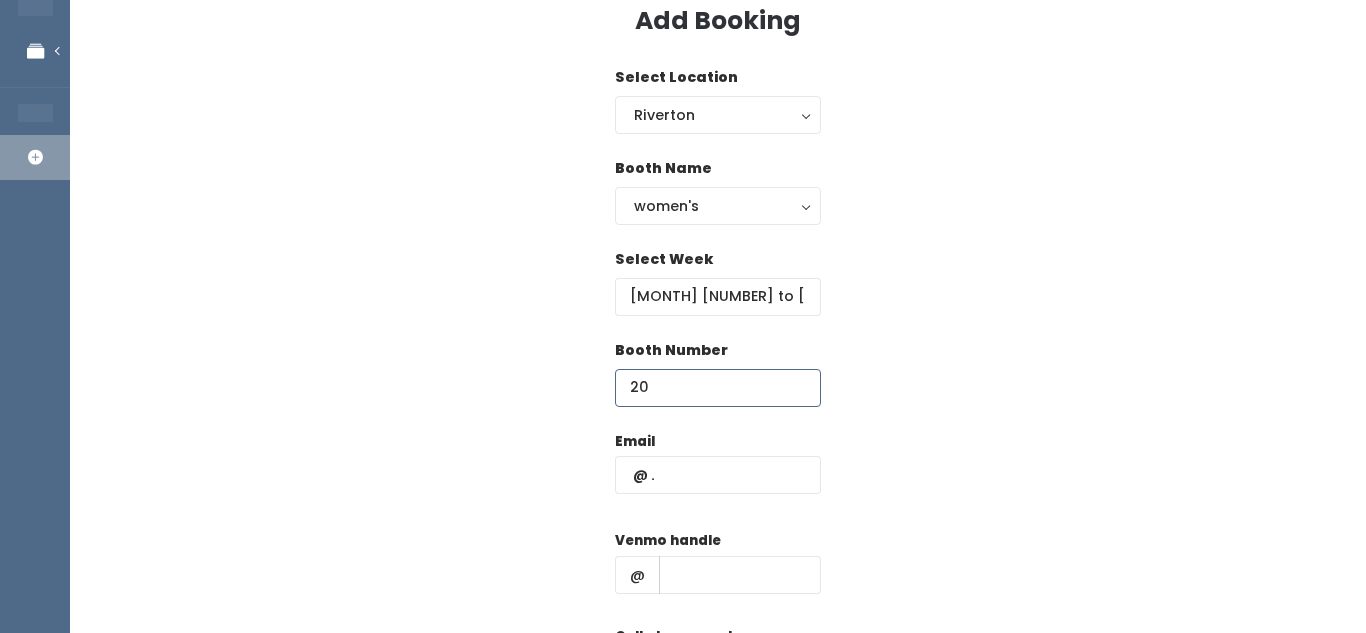 scroll, scrollTop: 113, scrollLeft: 0, axis: vertical 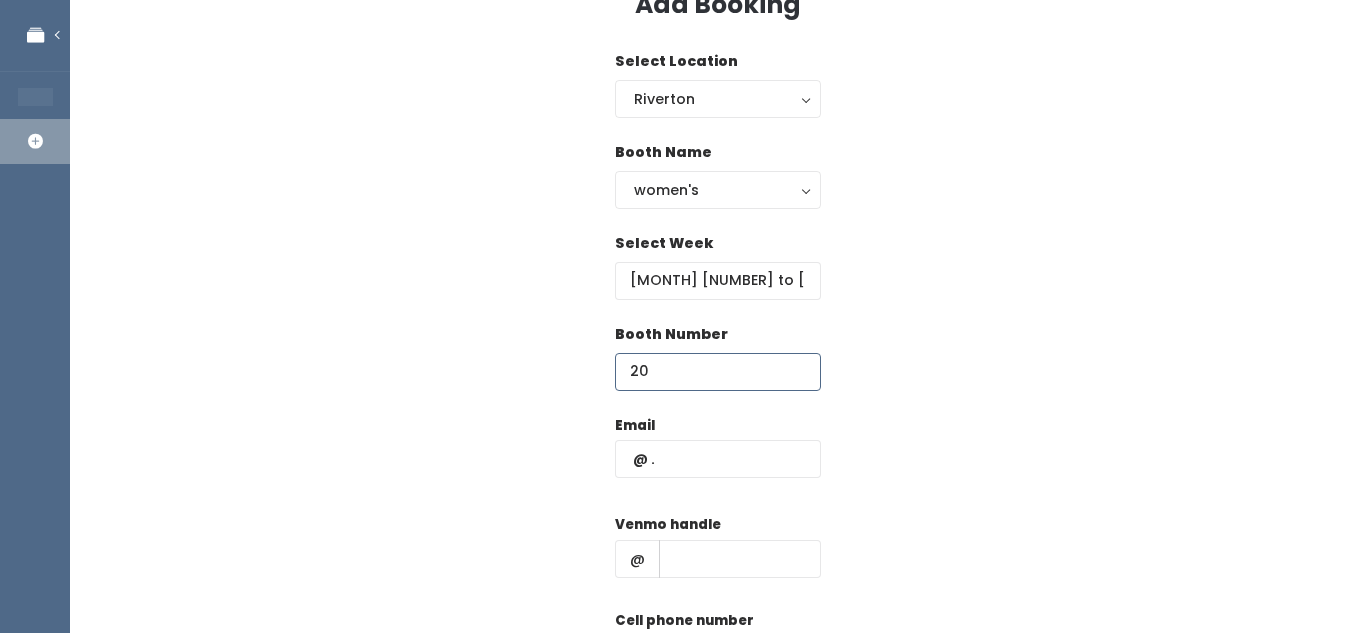 type on "20" 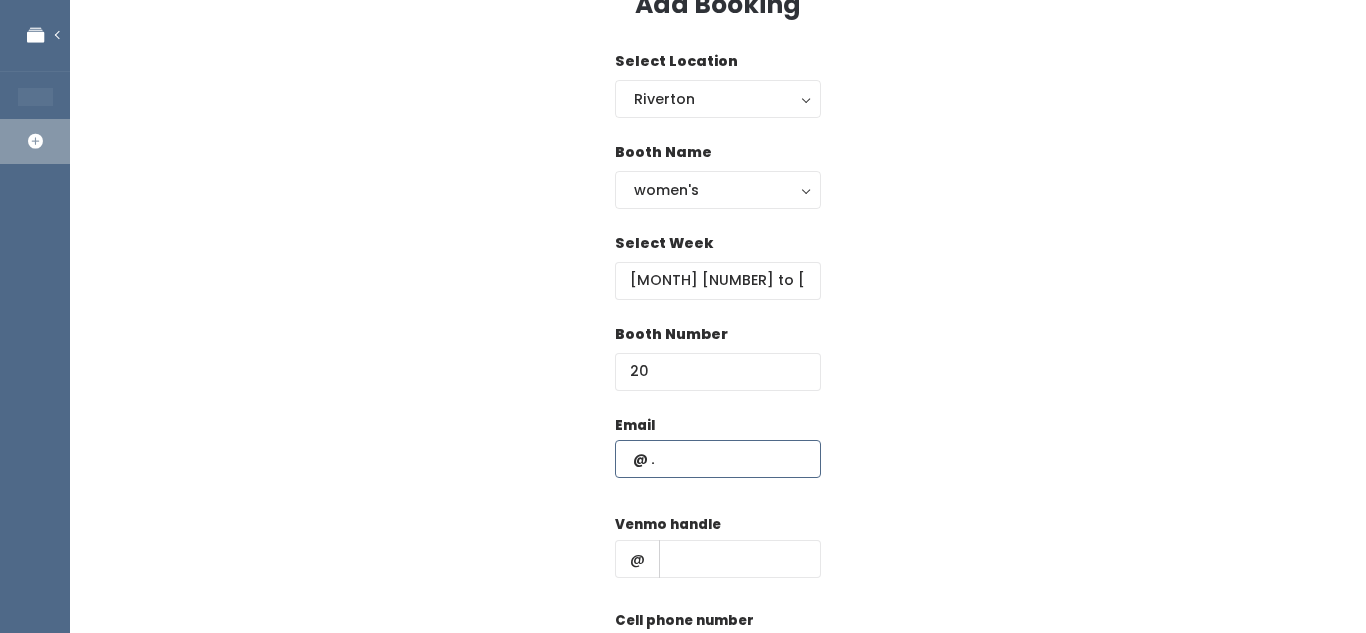 click at bounding box center (718, 459) 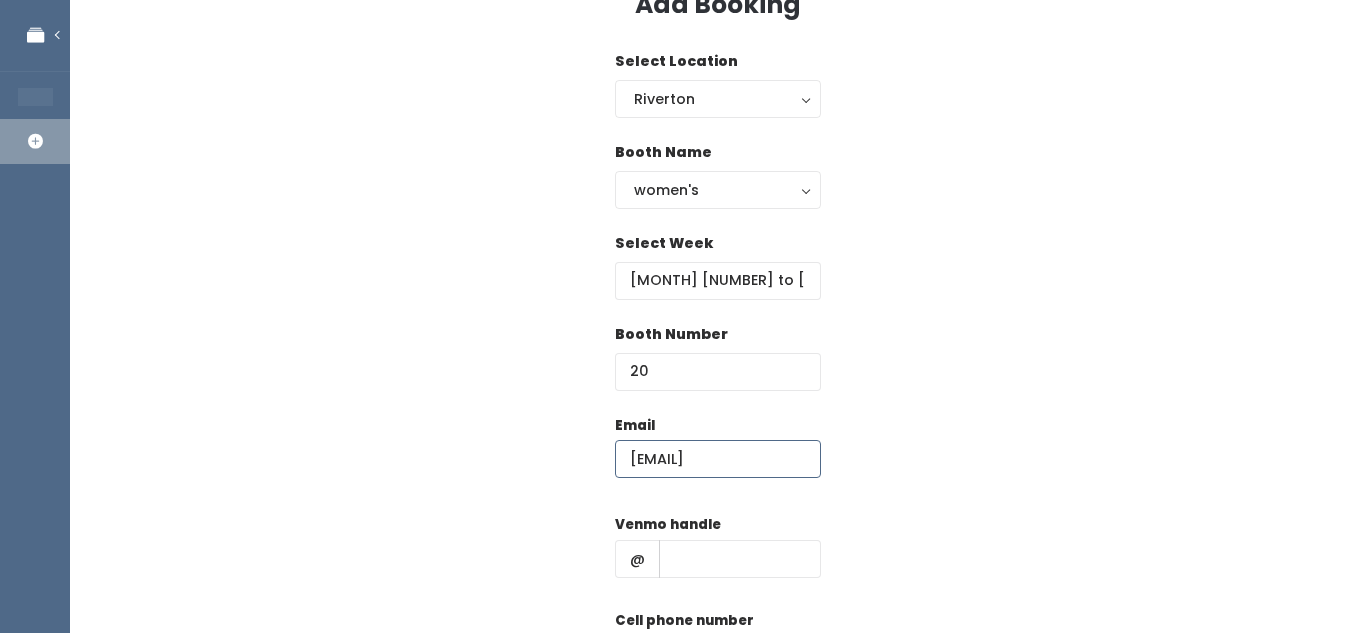 scroll, scrollTop: 0, scrollLeft: 13, axis: horizontal 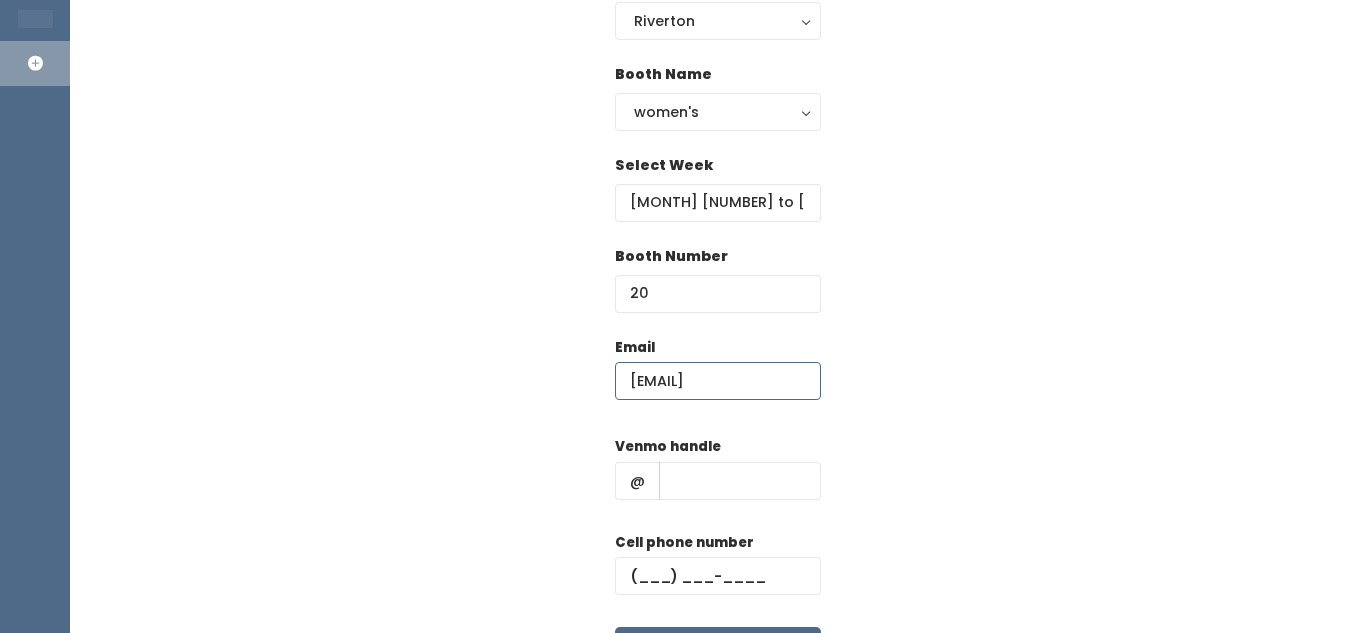 type on "[EMAIL]" 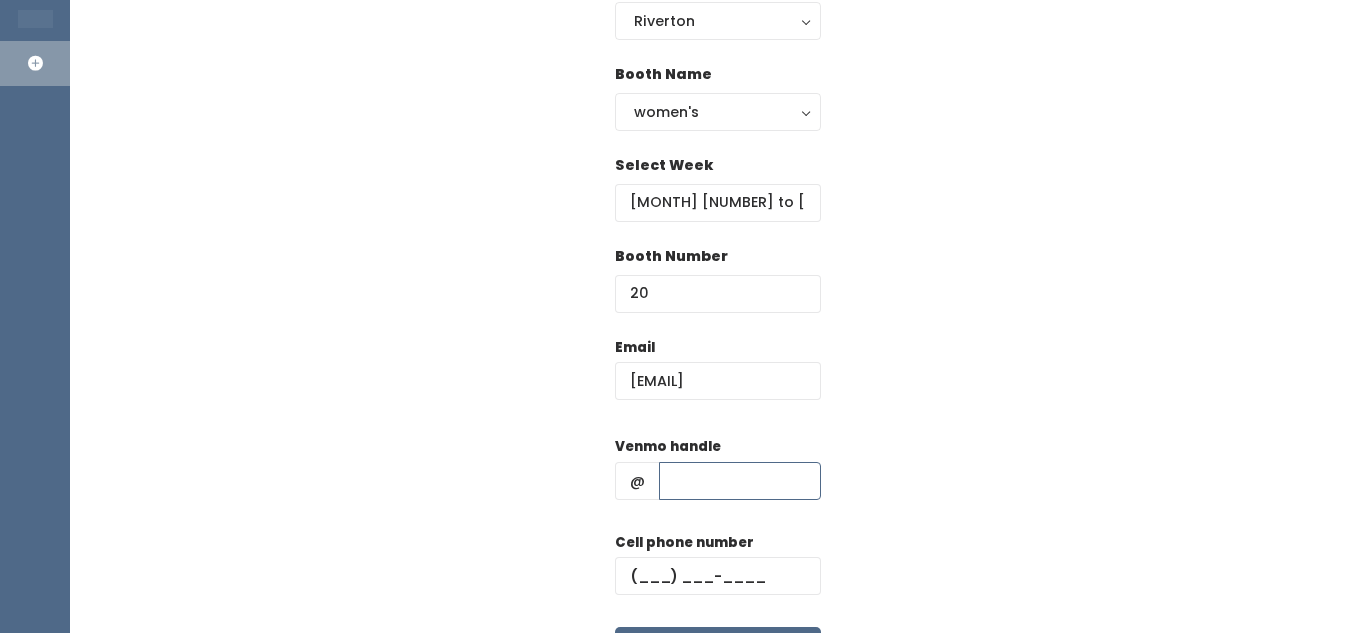 click at bounding box center [740, 481] 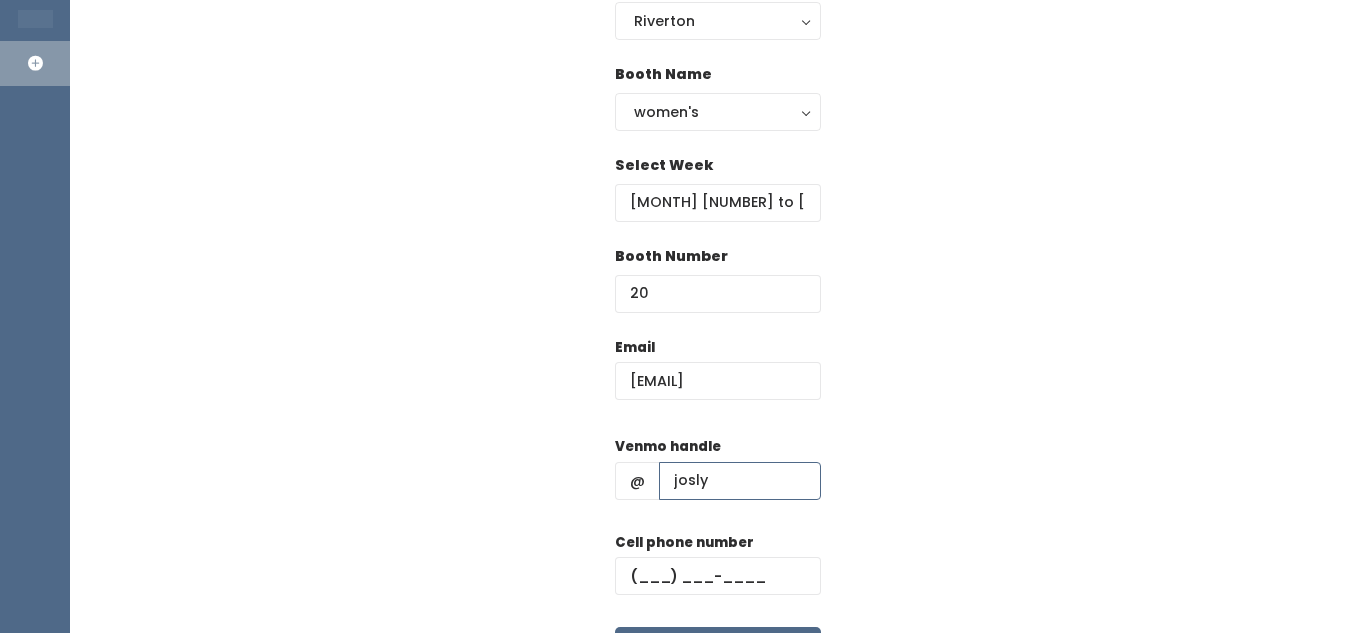 type on "josly" 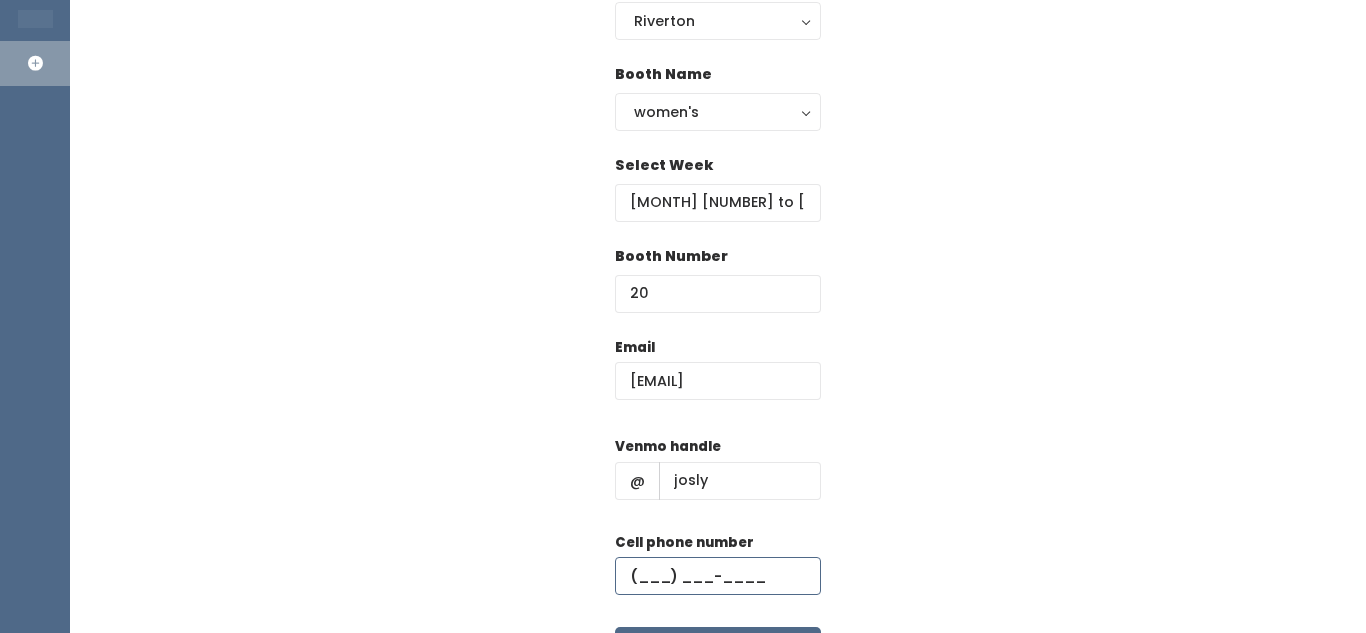 click at bounding box center [718, 576] 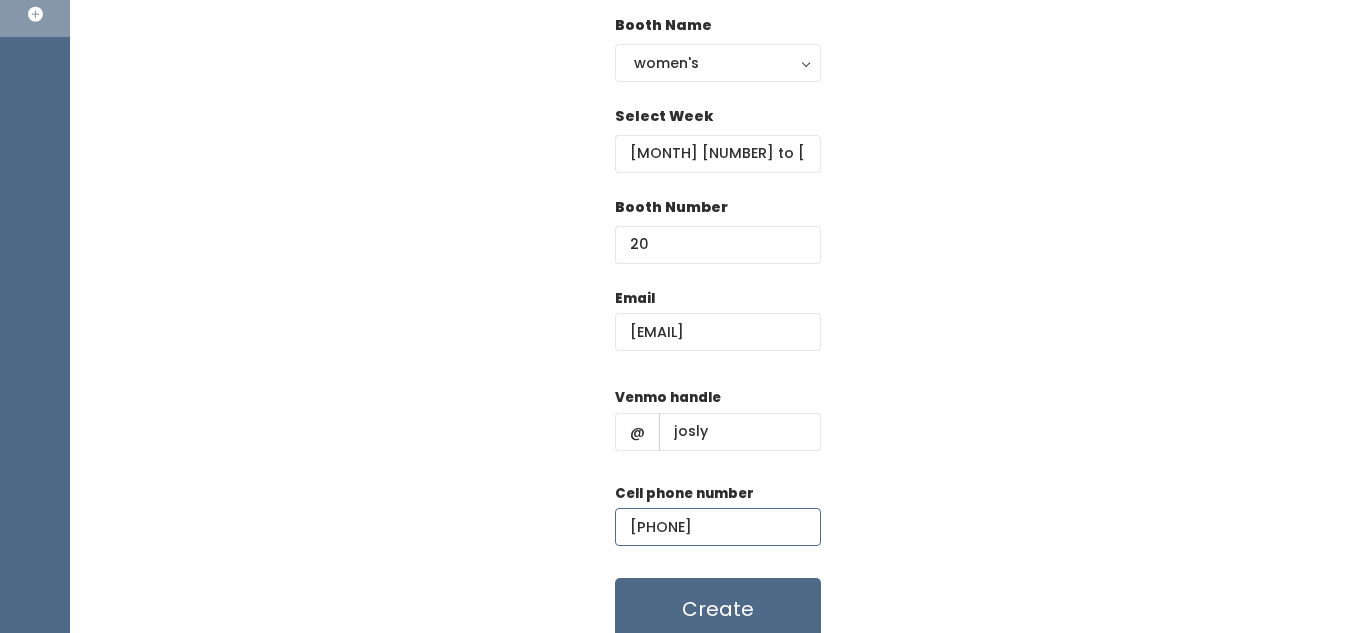 scroll, scrollTop: 243, scrollLeft: 0, axis: vertical 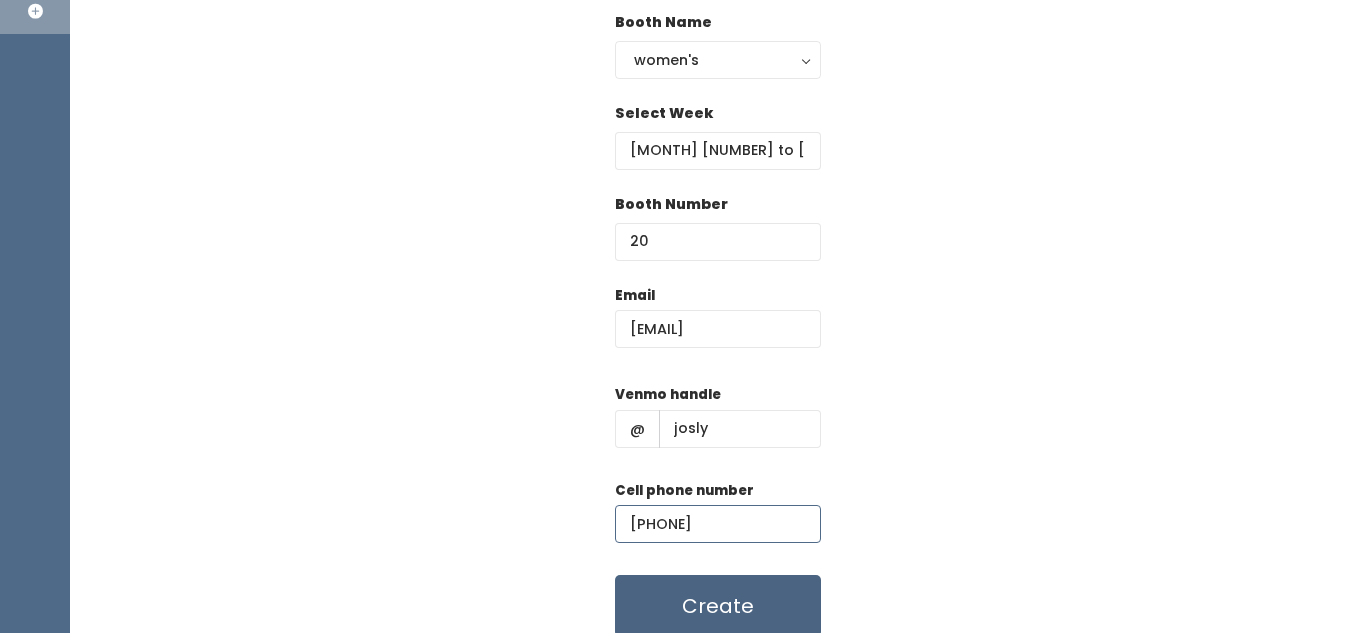 type on "(890) 890-8908" 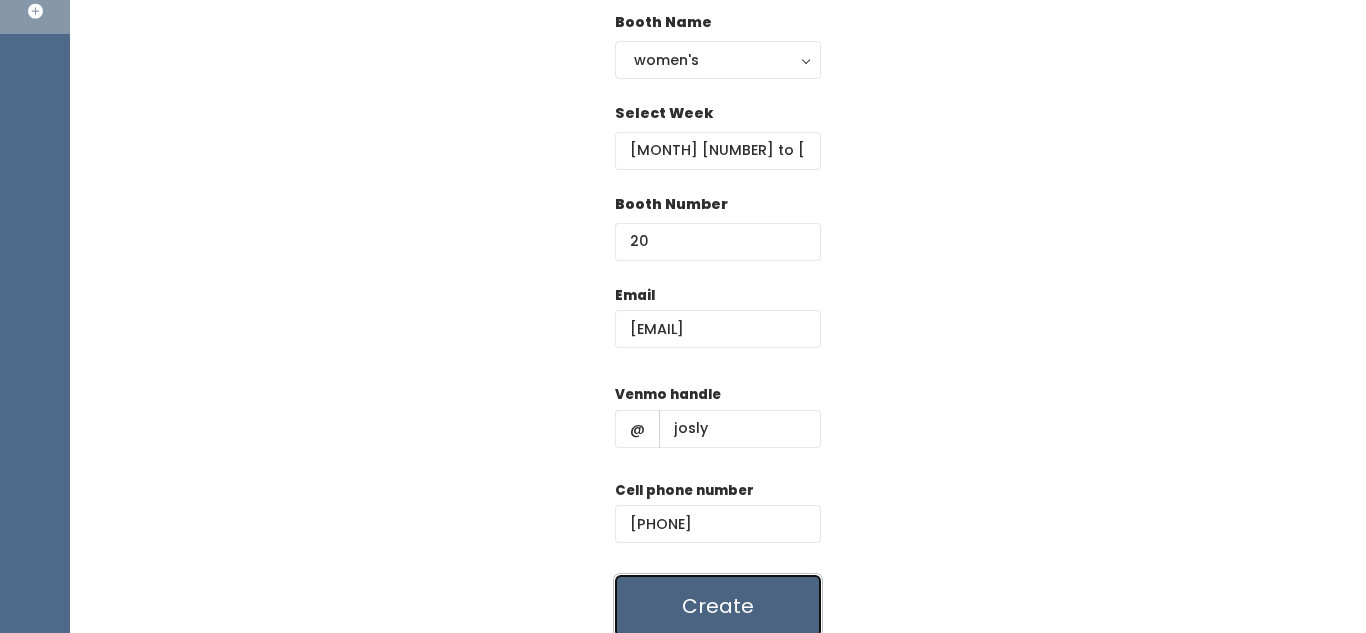 click on "Create" at bounding box center (718, 606) 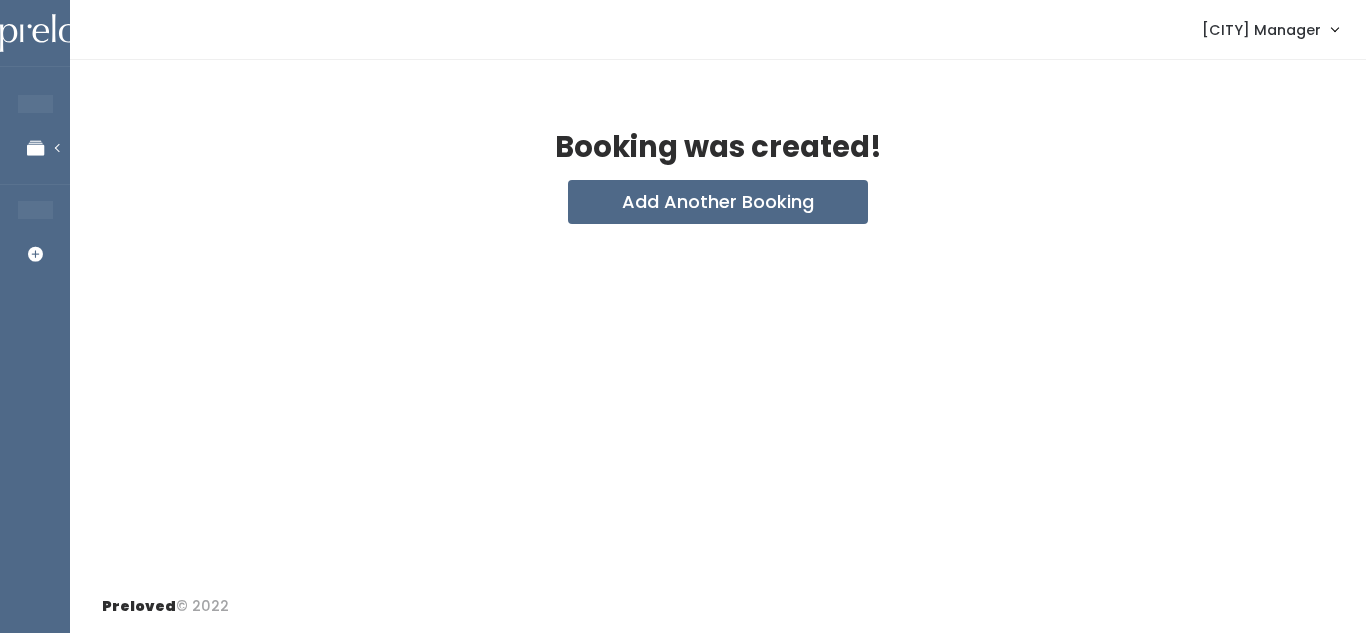 scroll, scrollTop: 0, scrollLeft: 0, axis: both 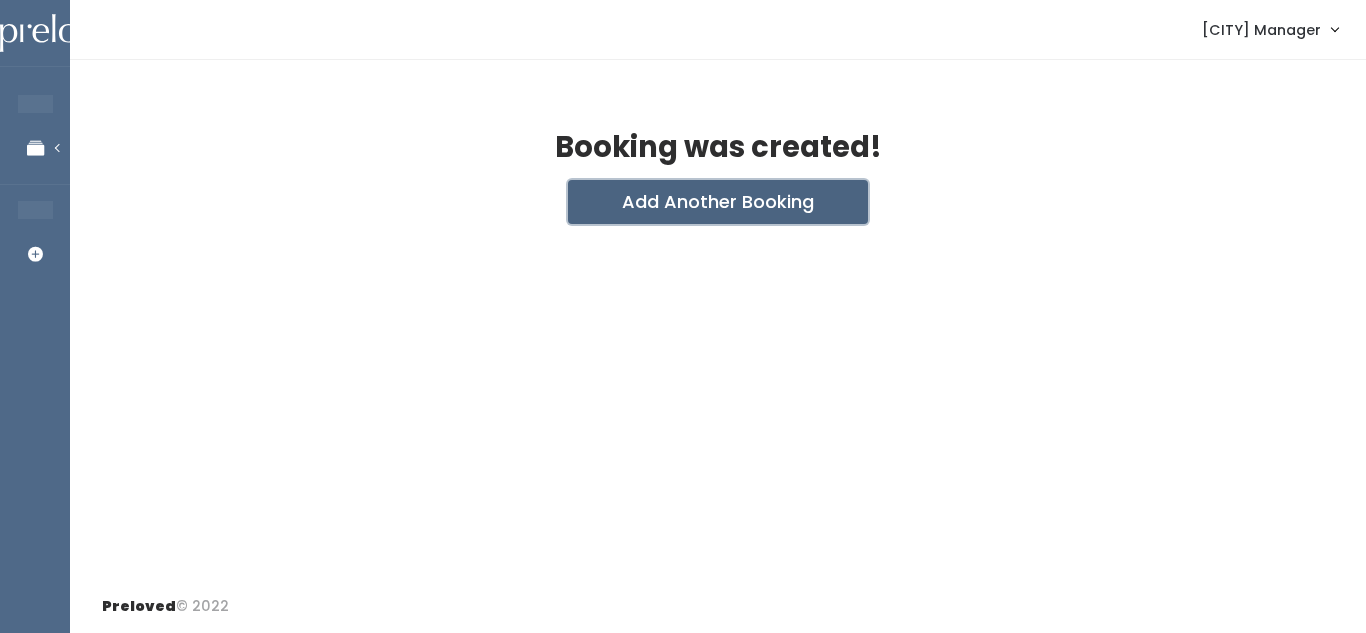 click on "Add Another Booking" at bounding box center [718, 202] 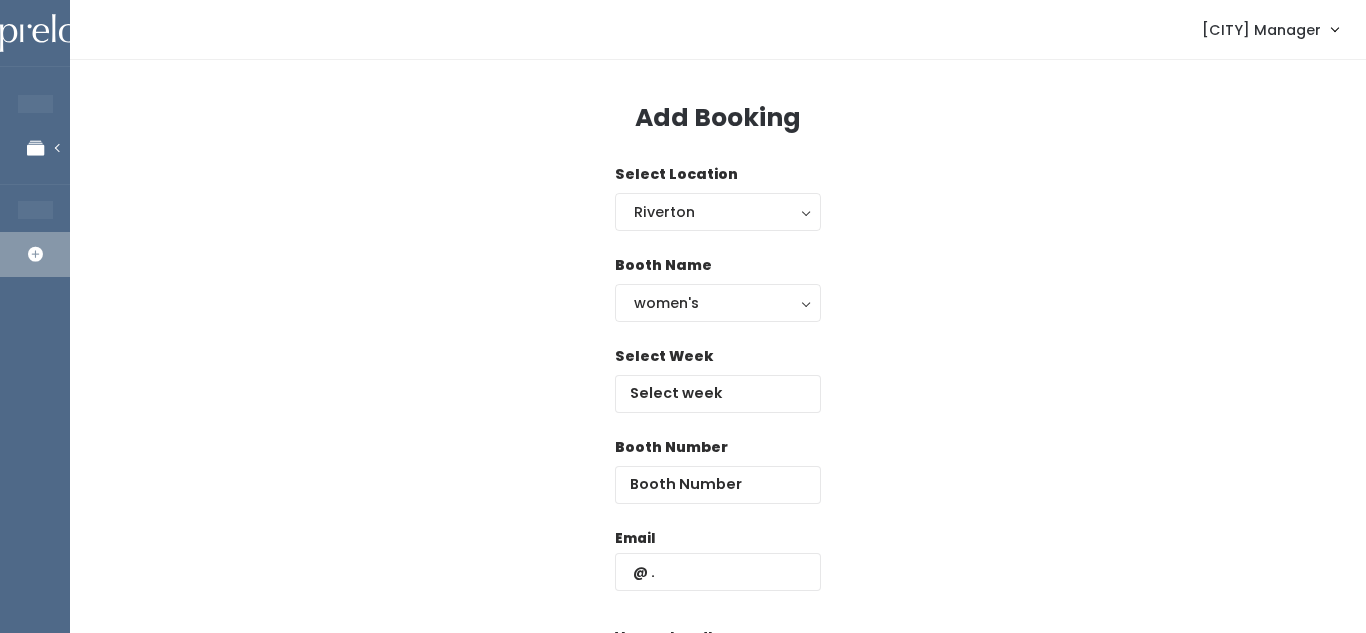 scroll, scrollTop: 0, scrollLeft: 0, axis: both 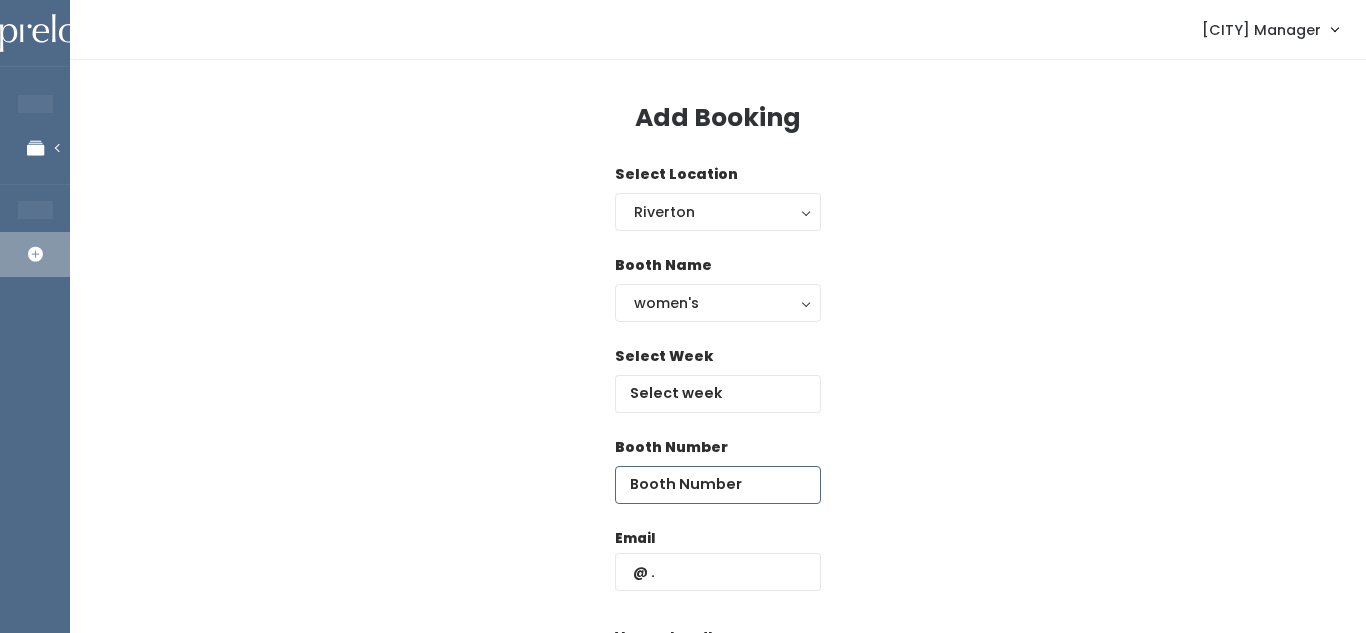 click at bounding box center [718, 485] 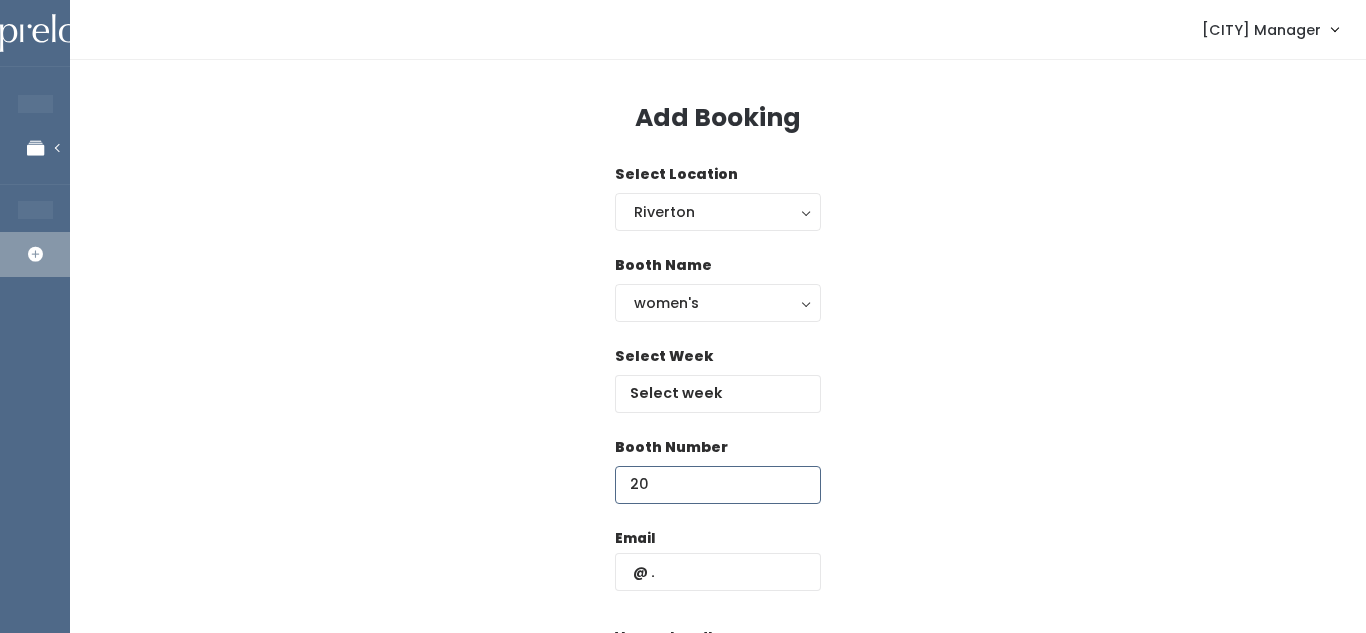 type on "20" 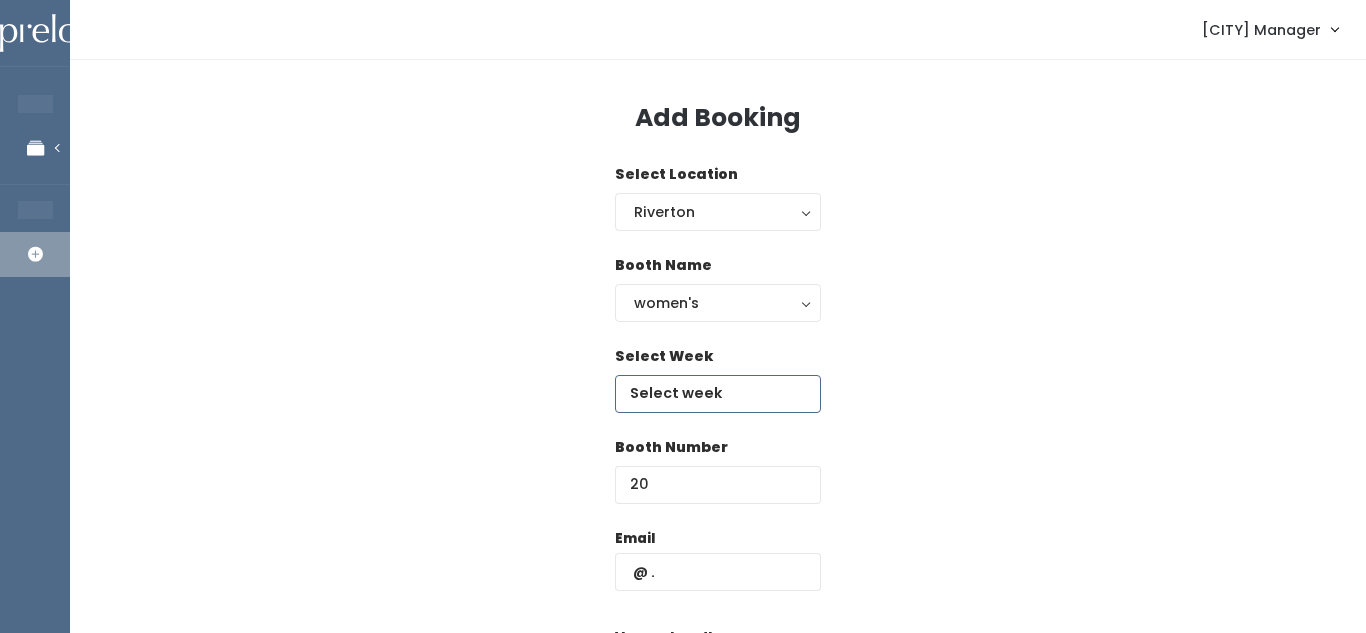 click at bounding box center (718, 394) 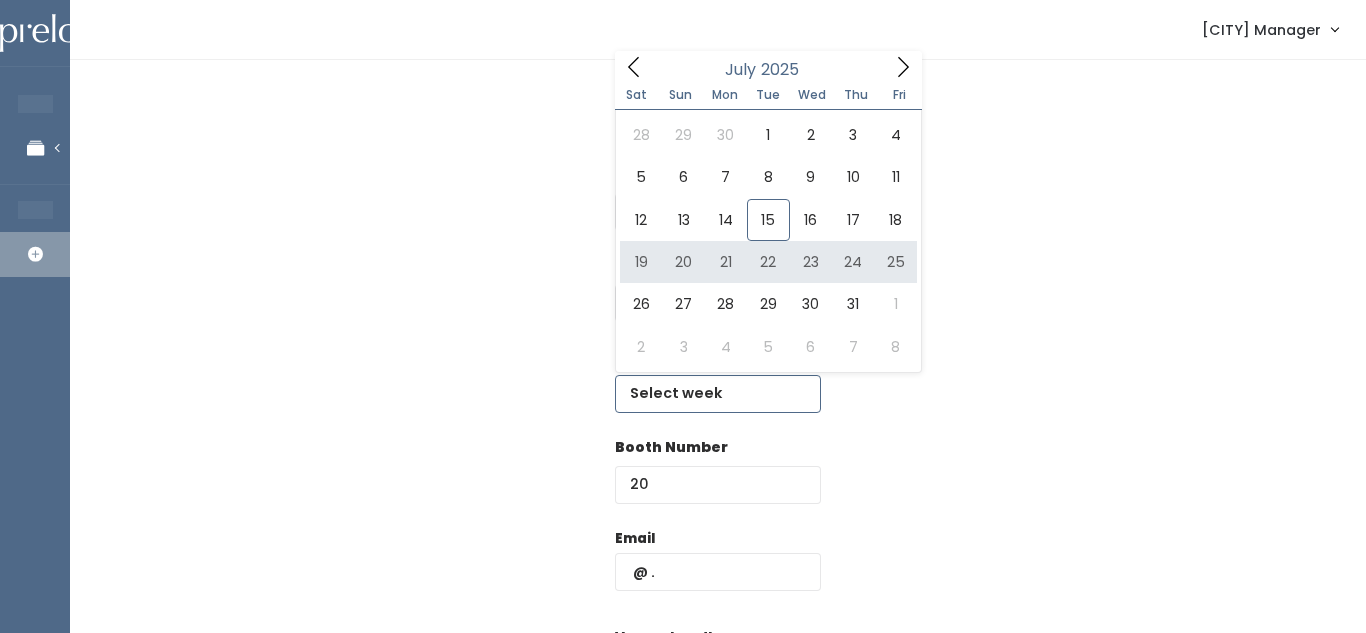 type on "July 19 to July 25" 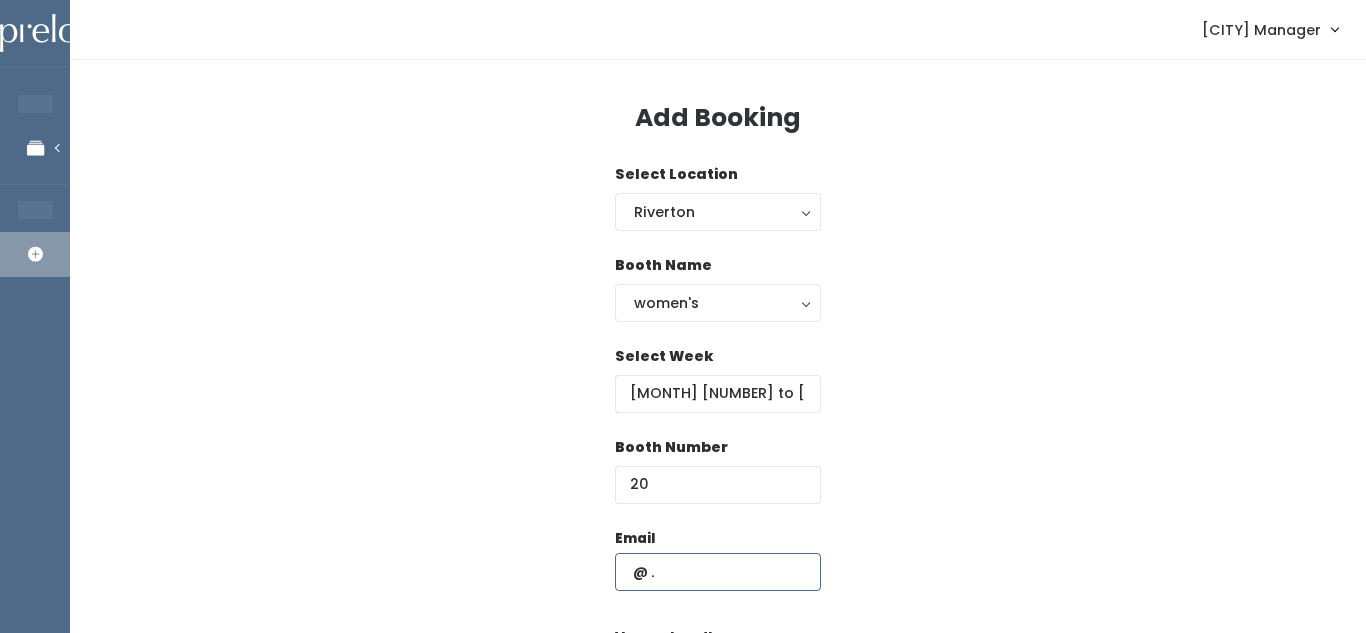 click at bounding box center (718, 572) 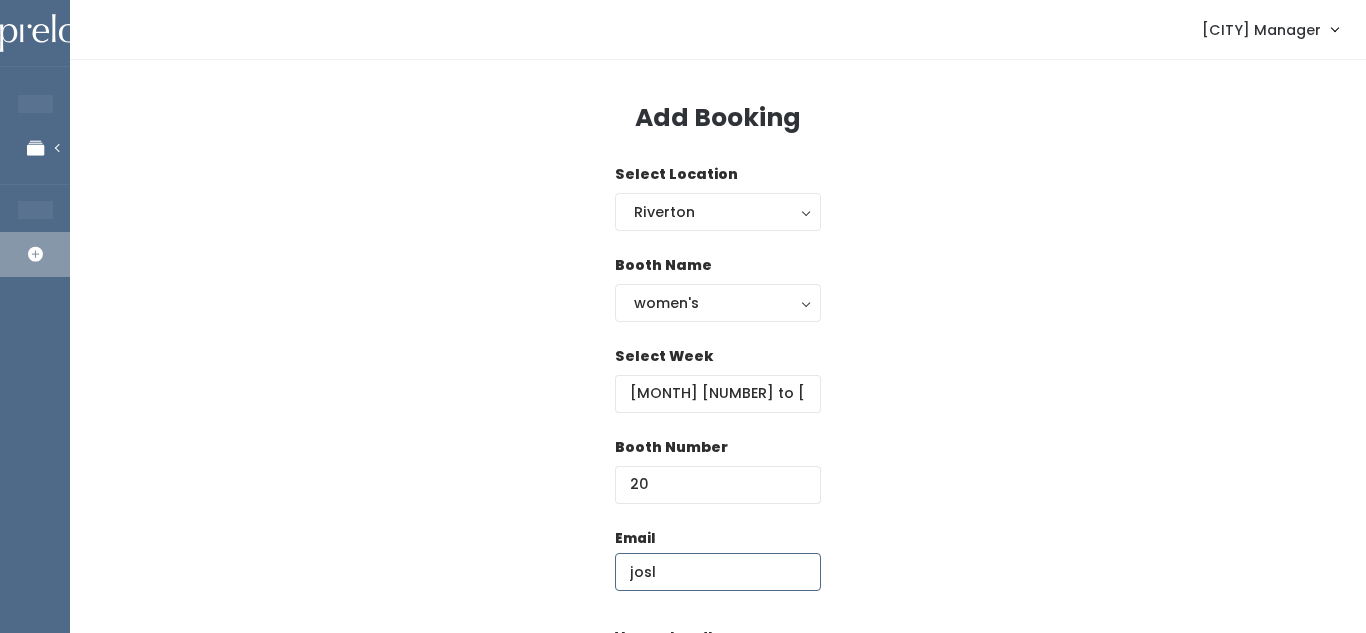 type on "[EMAIL]" 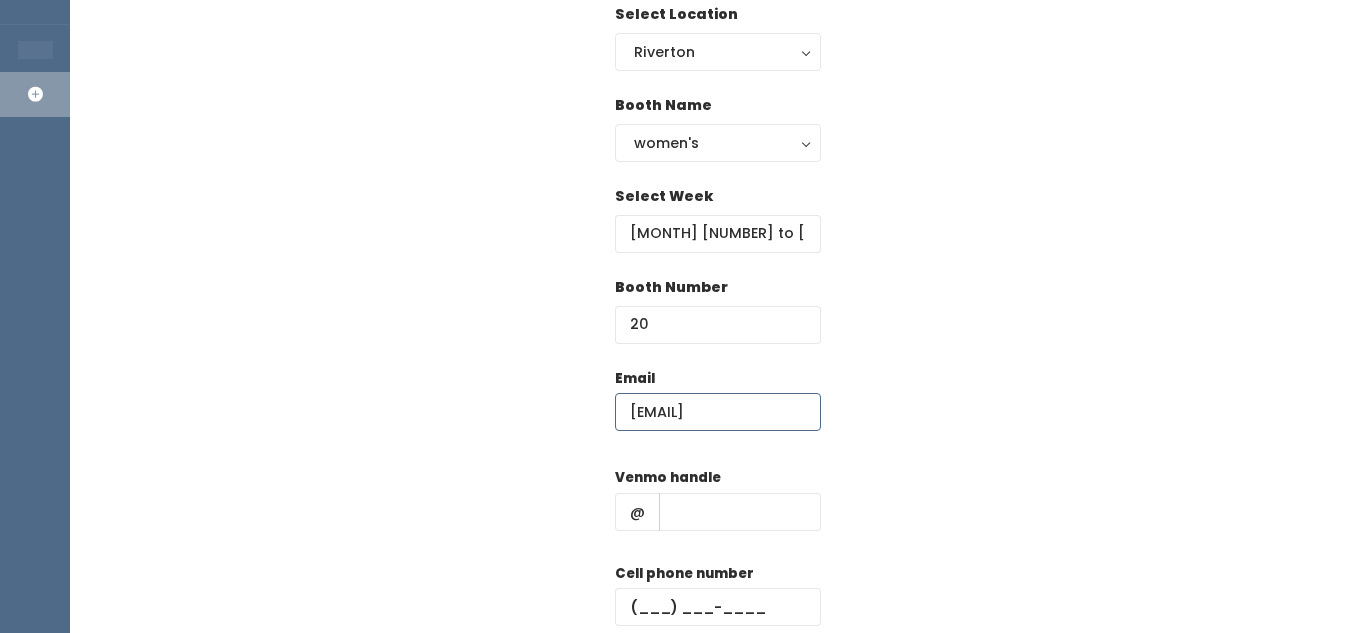 scroll, scrollTop: 164, scrollLeft: 0, axis: vertical 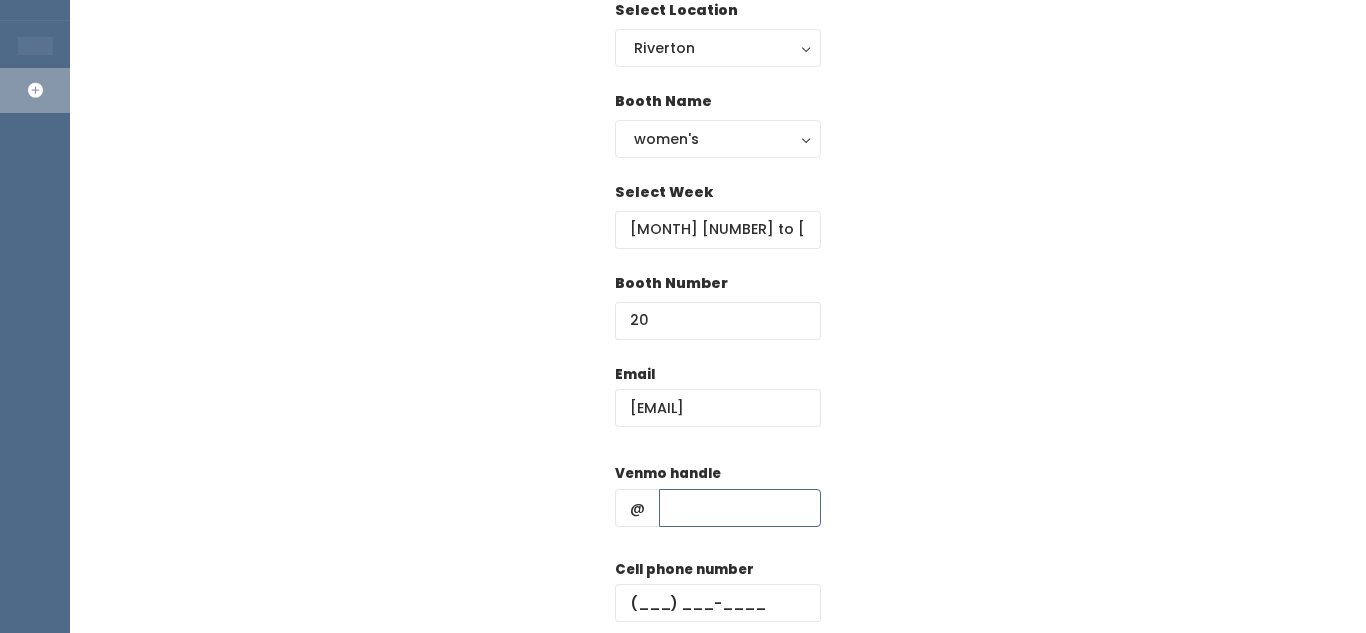click at bounding box center (740, 508) 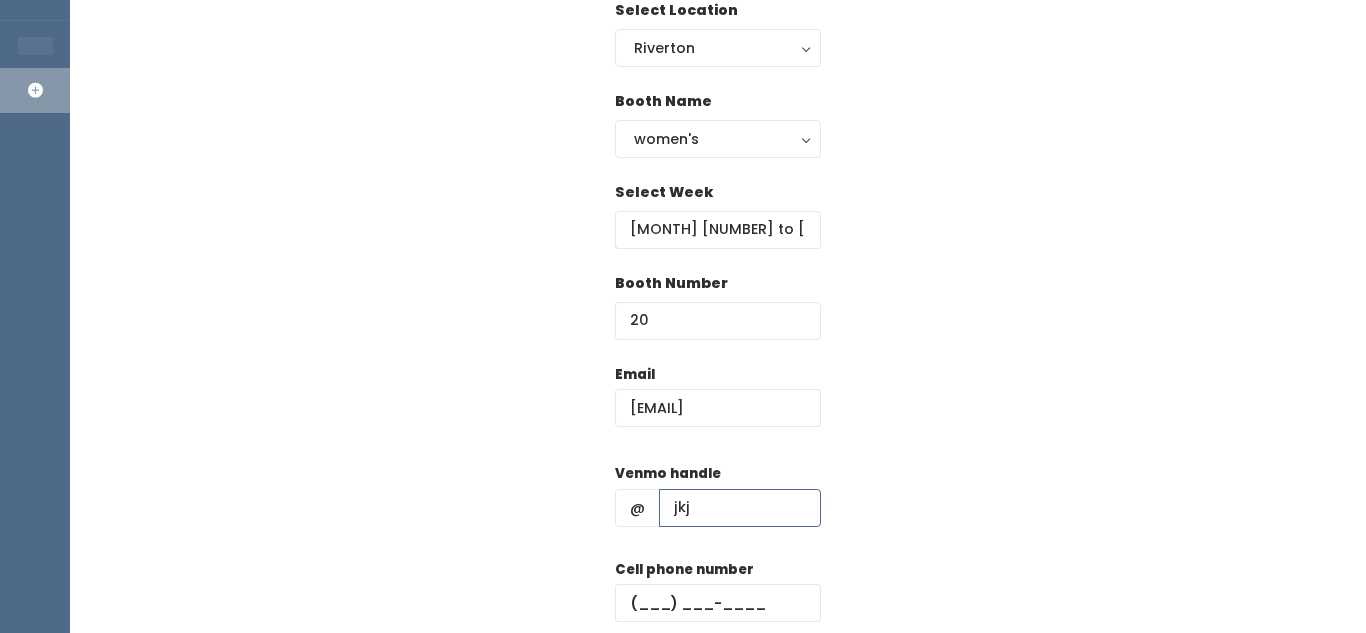 type on "jkj" 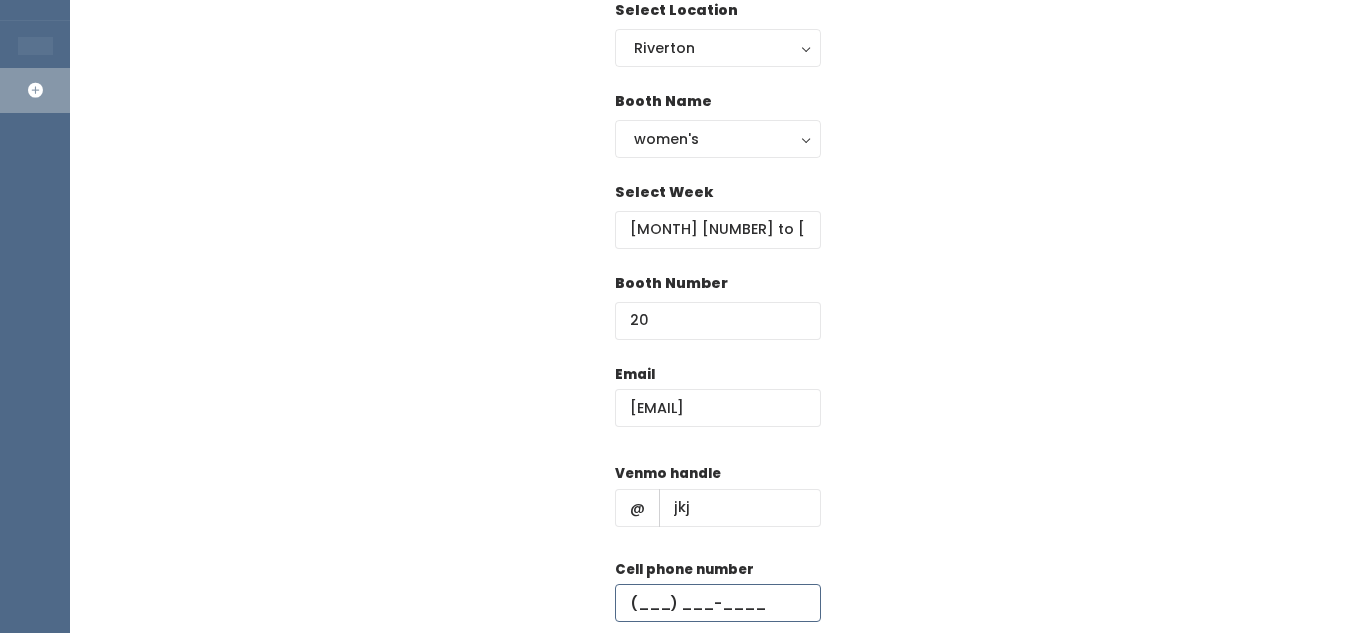 click at bounding box center [718, 603] 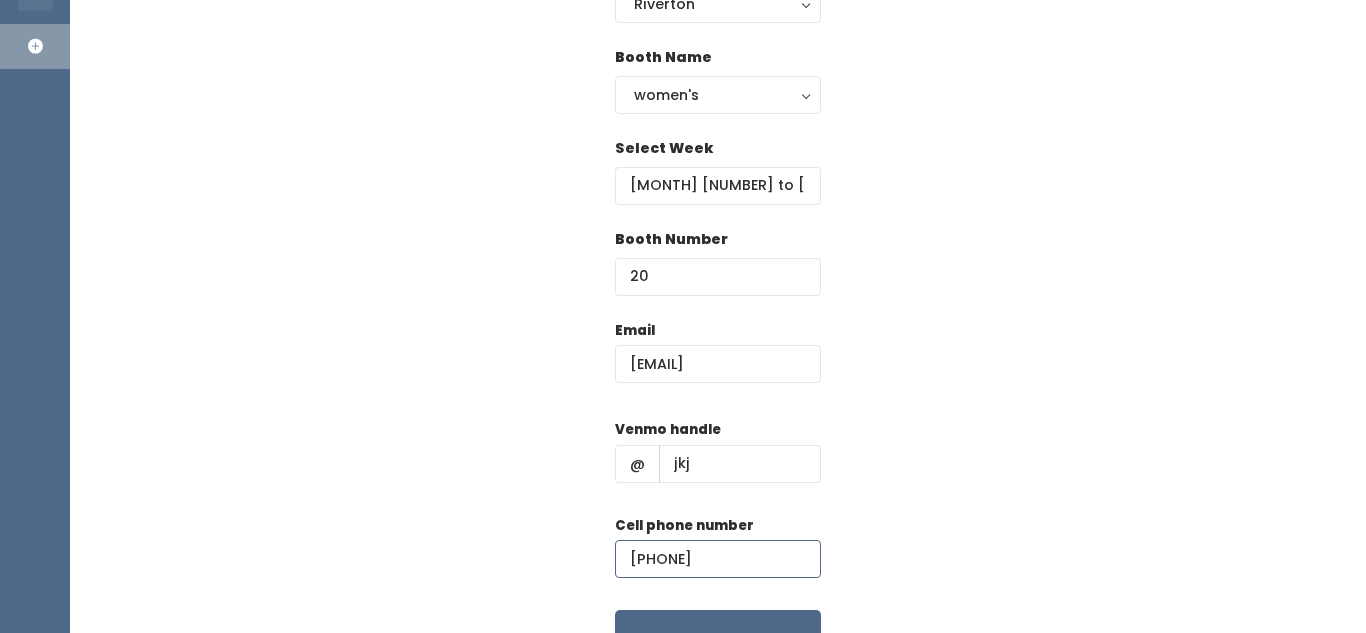 scroll, scrollTop: 216, scrollLeft: 0, axis: vertical 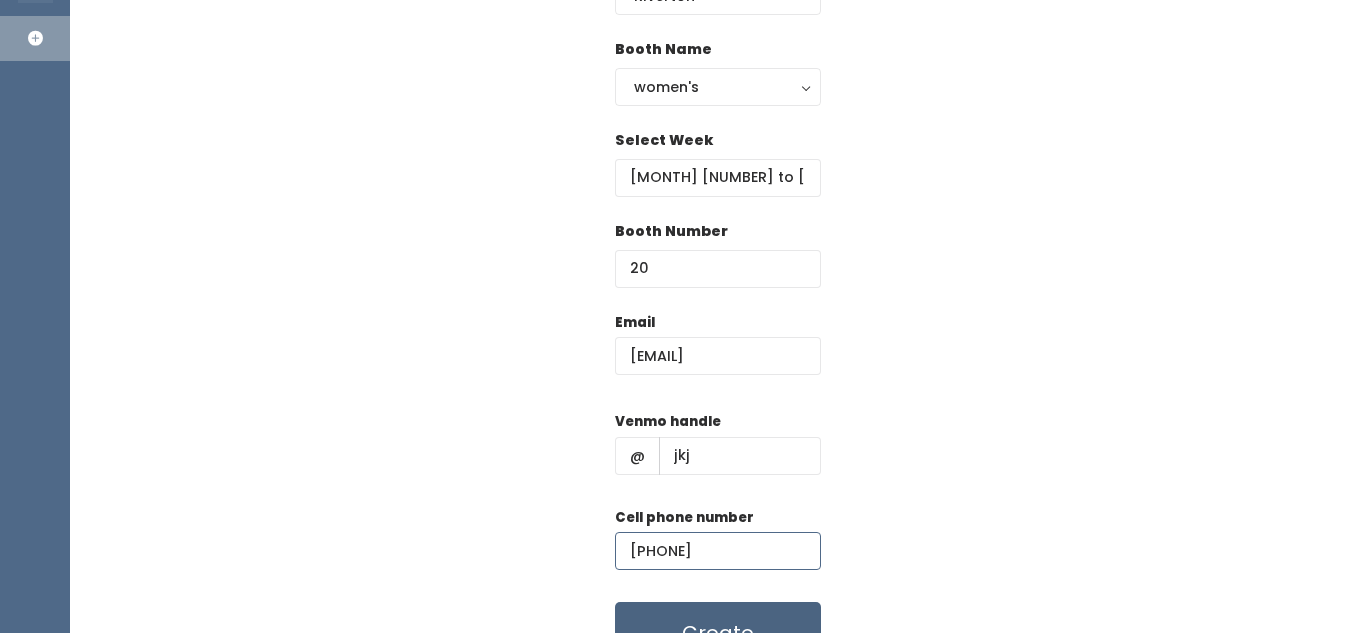 type on "(898) 908-0980" 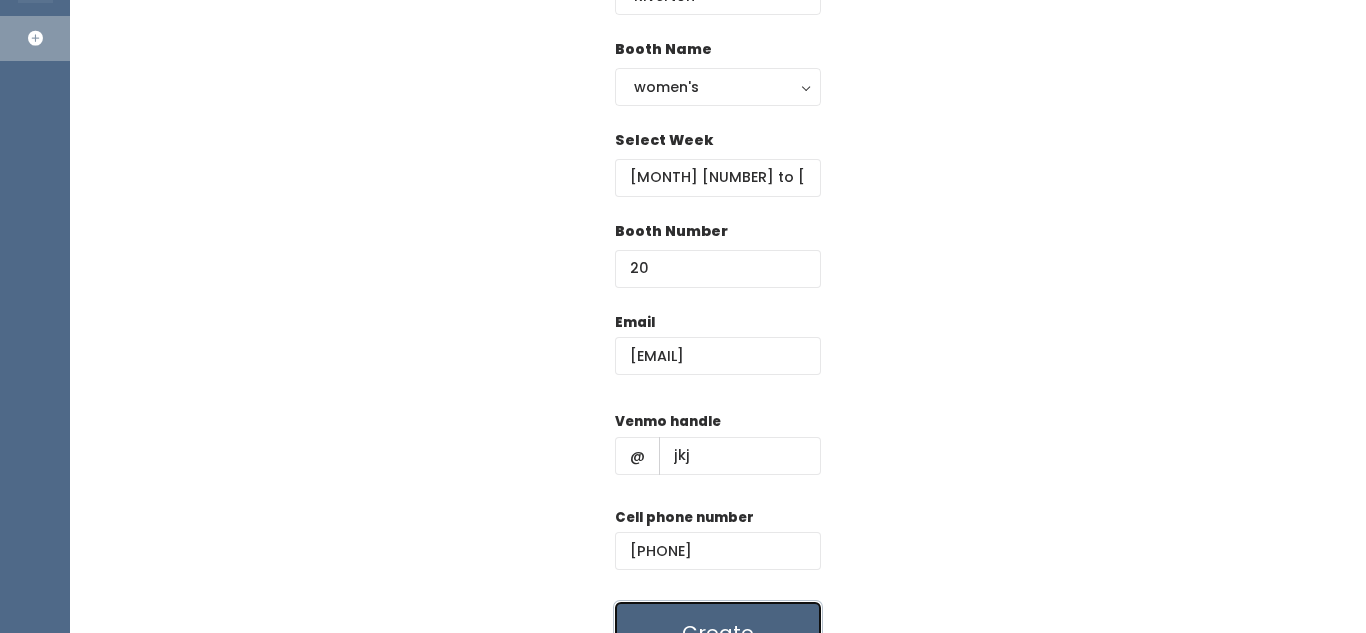 click on "Create" at bounding box center [718, 633] 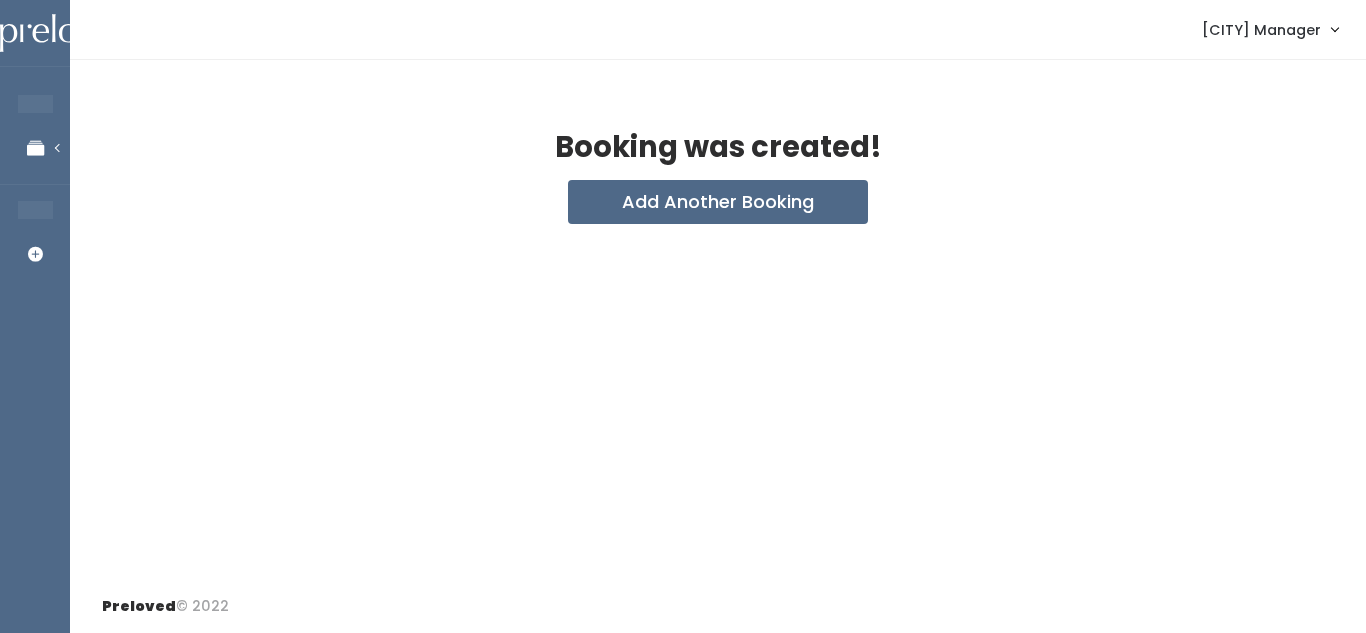 scroll, scrollTop: 0, scrollLeft: 0, axis: both 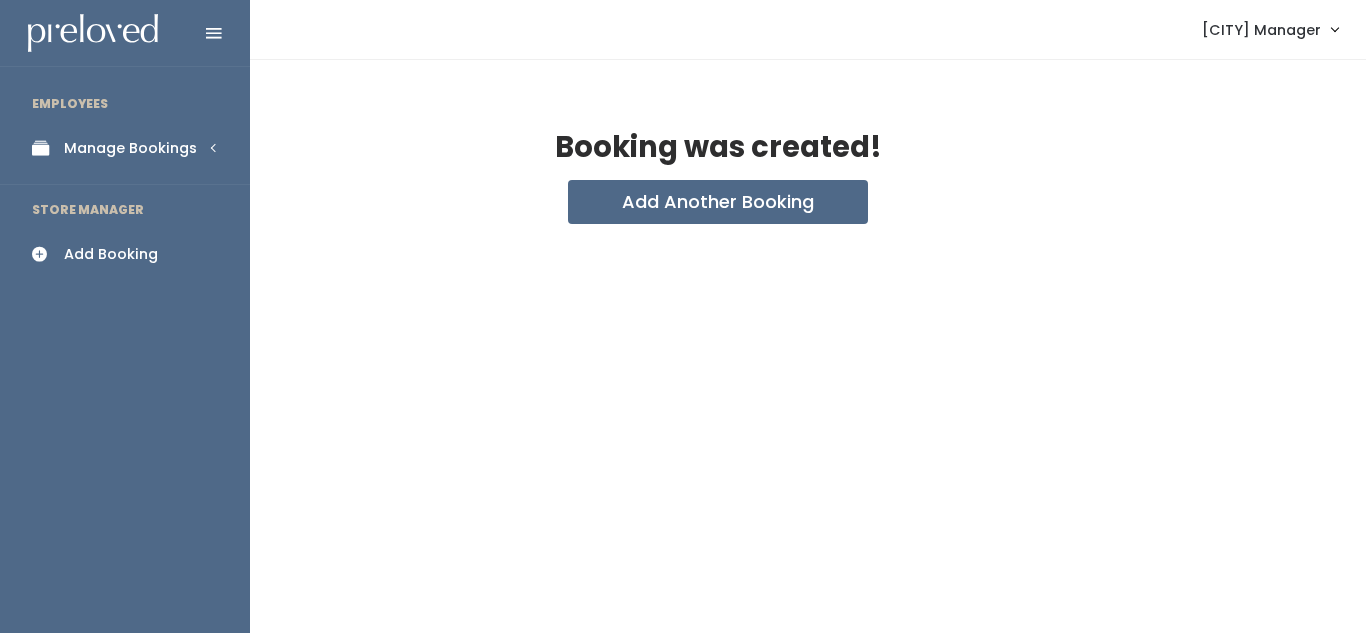 click on "Manage Bookings" at bounding box center (130, 148) 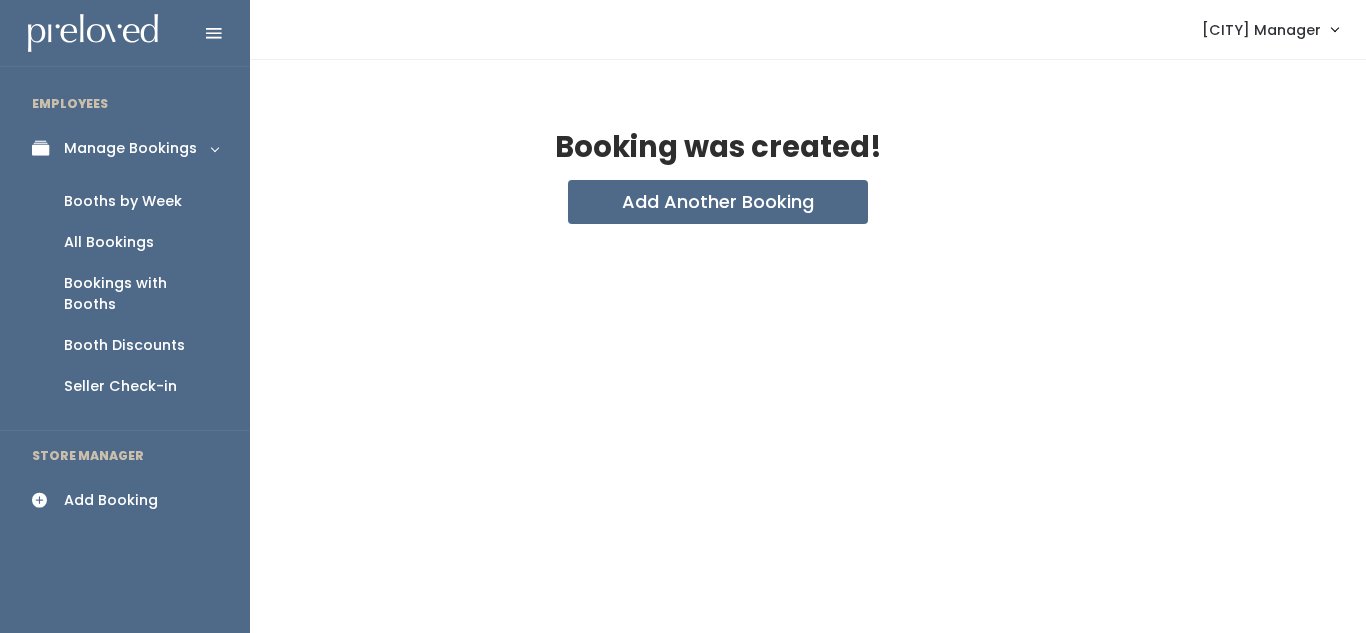 click on "Booths by Week" at bounding box center [123, 201] 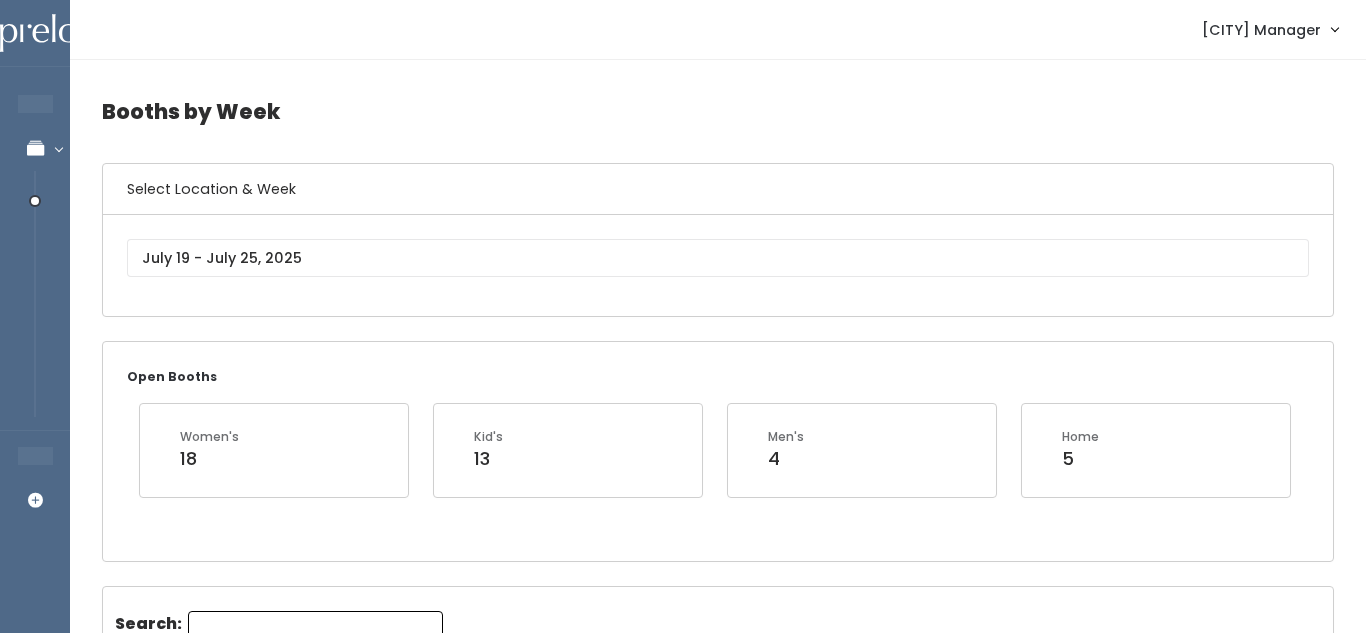 scroll, scrollTop: 0, scrollLeft: 0, axis: both 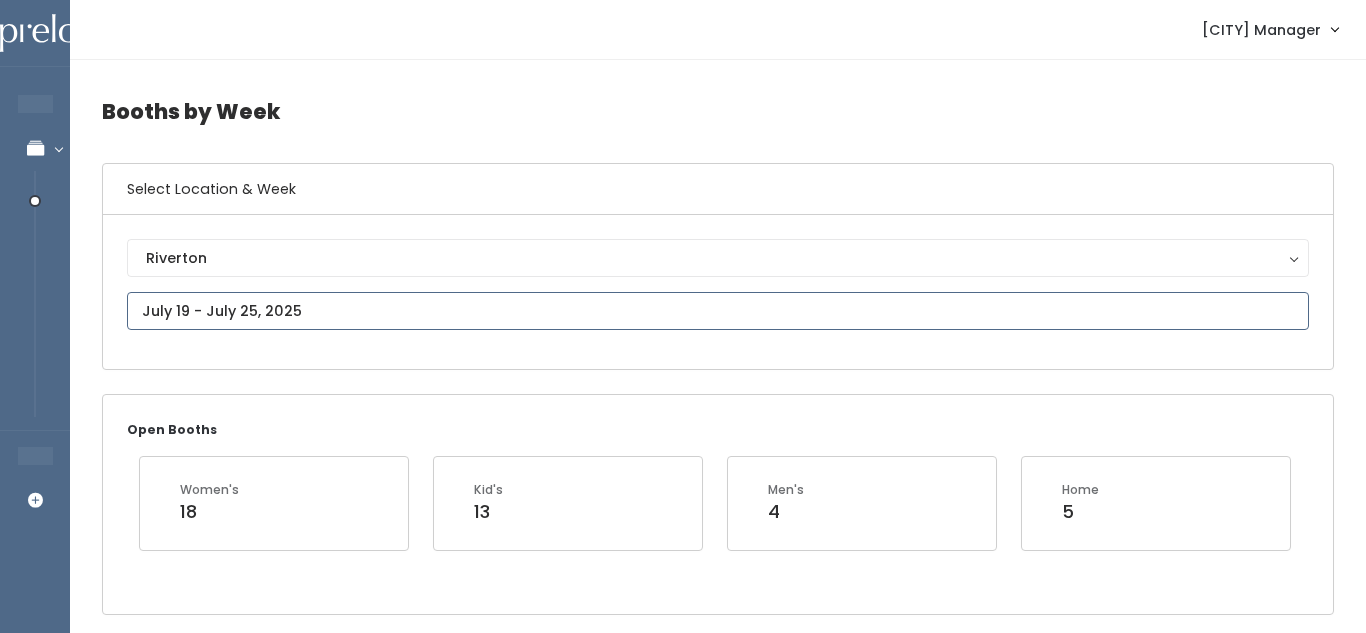 click at bounding box center [718, 311] 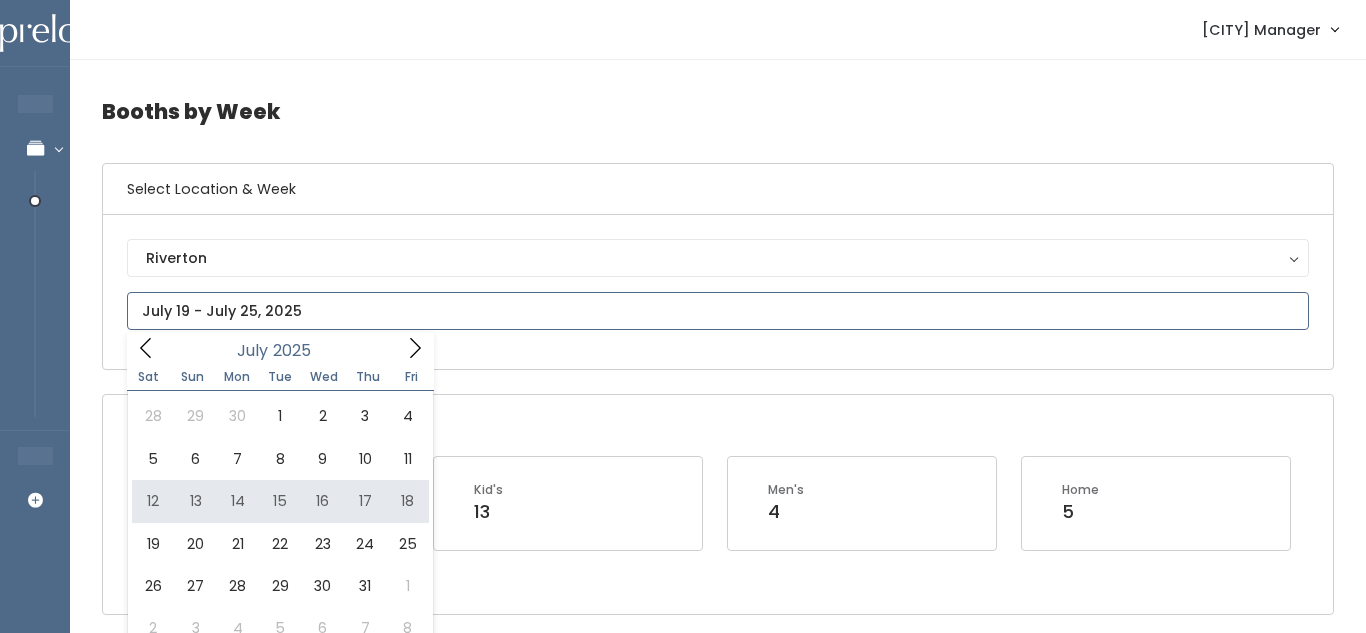 type on "July 12 to July 18" 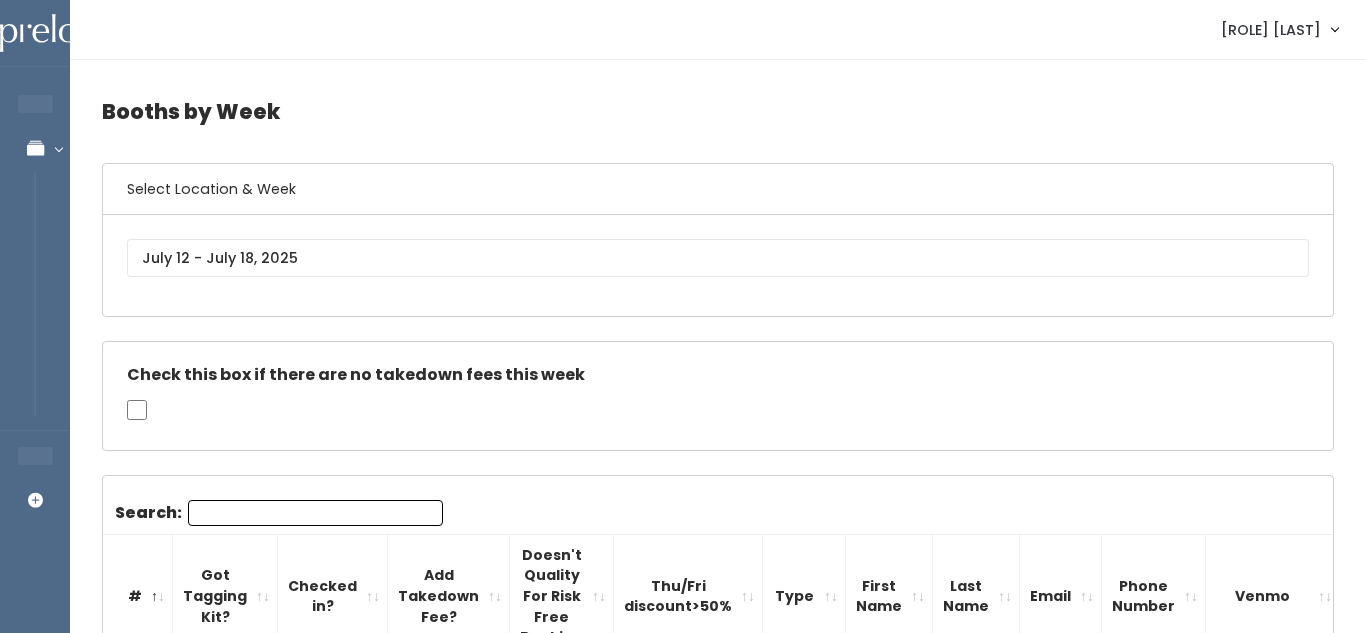 scroll, scrollTop: 0, scrollLeft: 0, axis: both 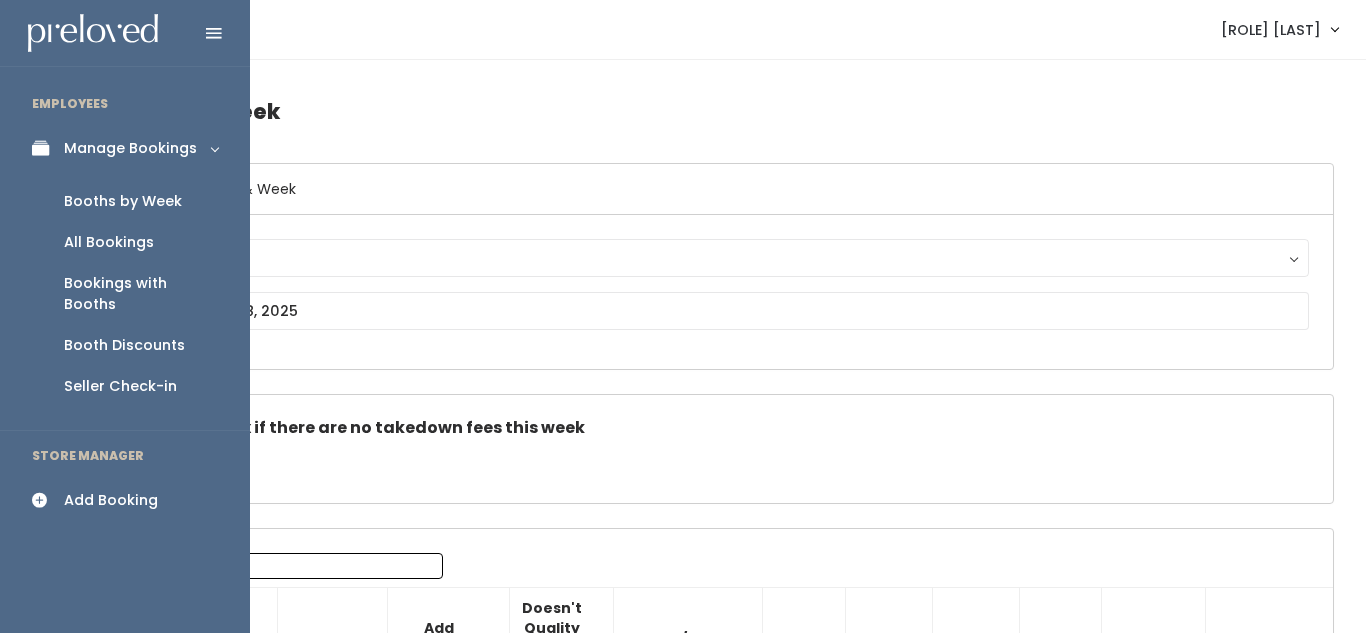 click on "Add Booking" at bounding box center (125, 500) 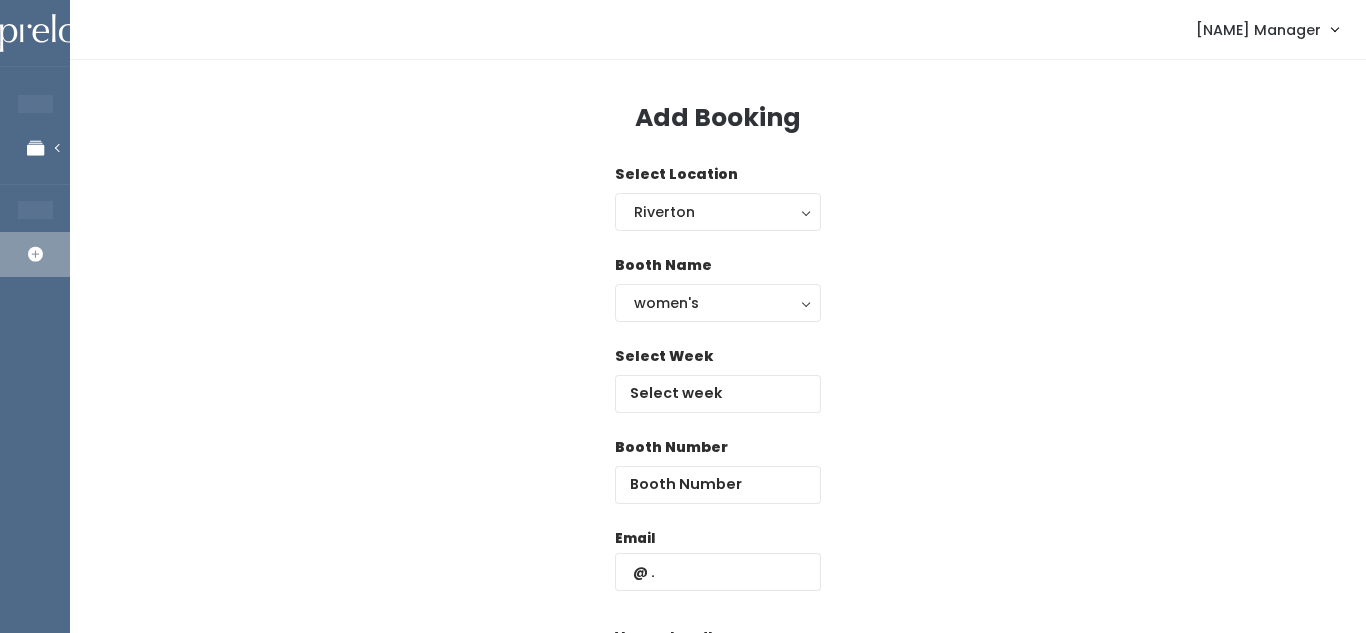 scroll, scrollTop: 0, scrollLeft: 0, axis: both 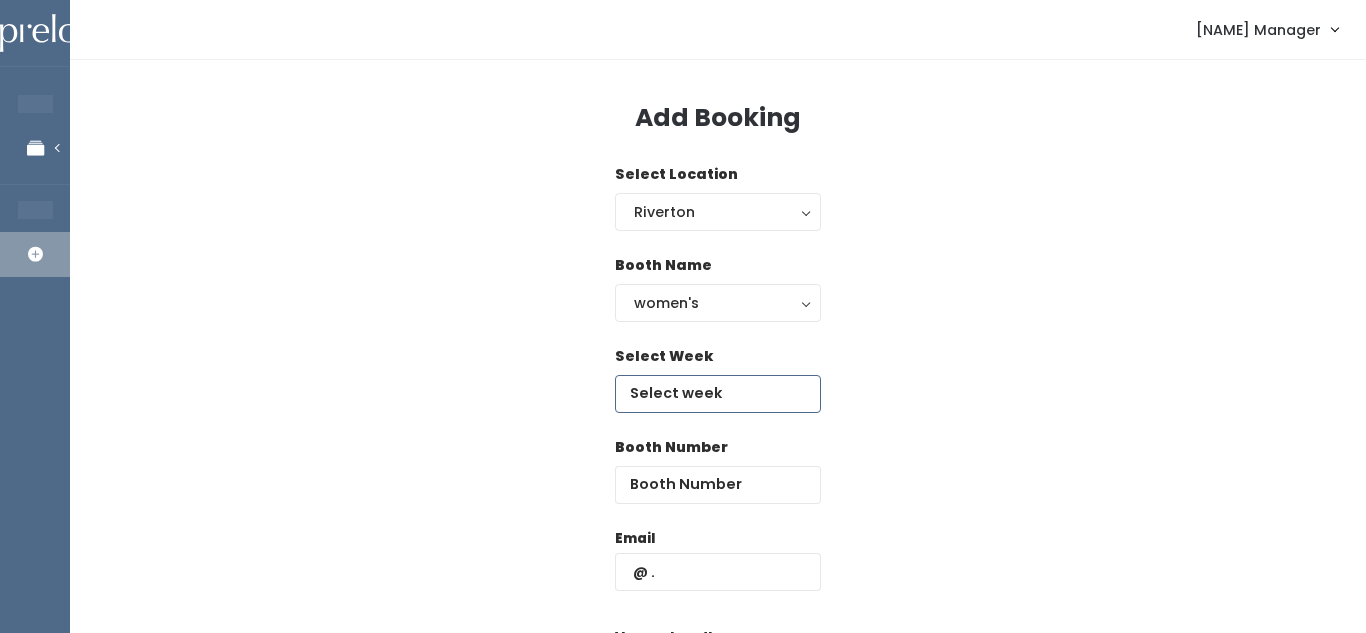 click at bounding box center [718, 394] 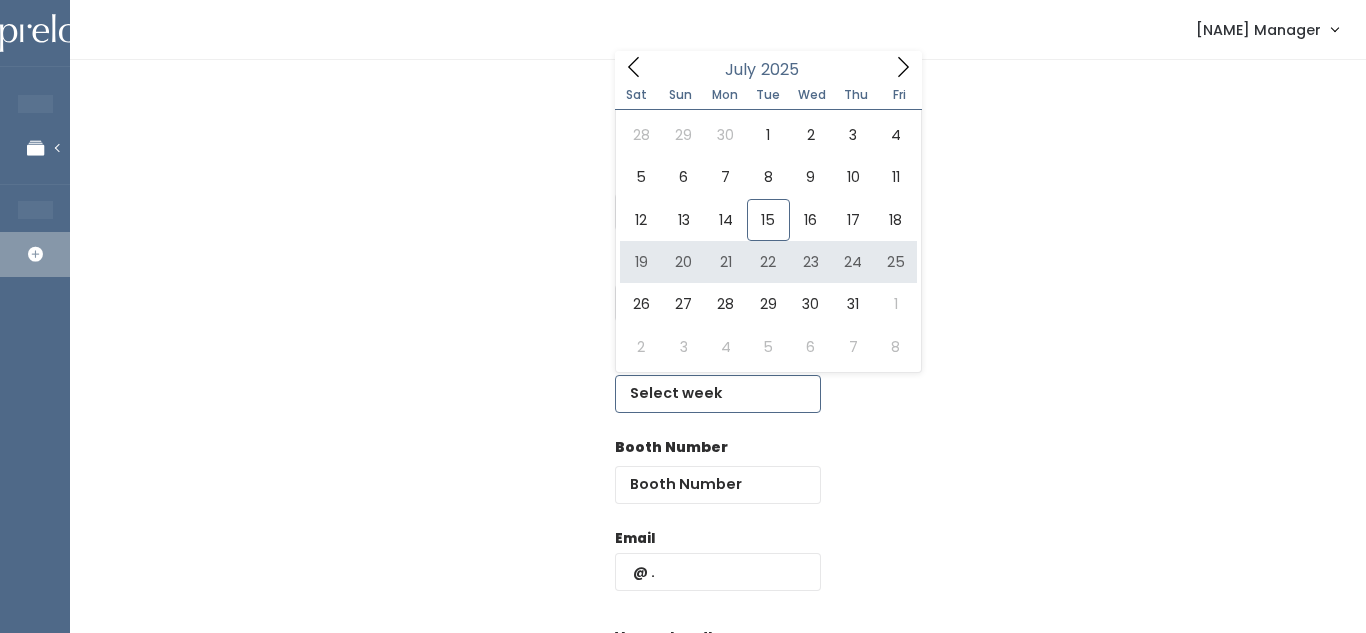 type on "[MONTH] [DAY] to [MONTH] [DAY]" 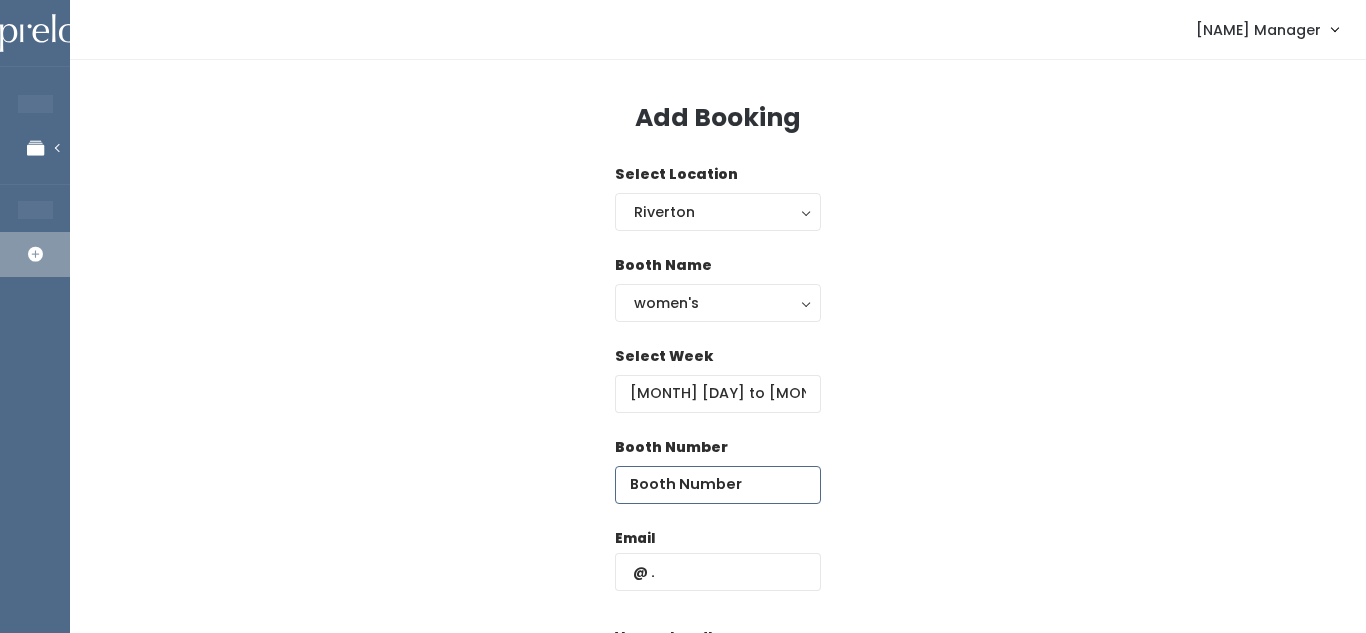 click at bounding box center (718, 485) 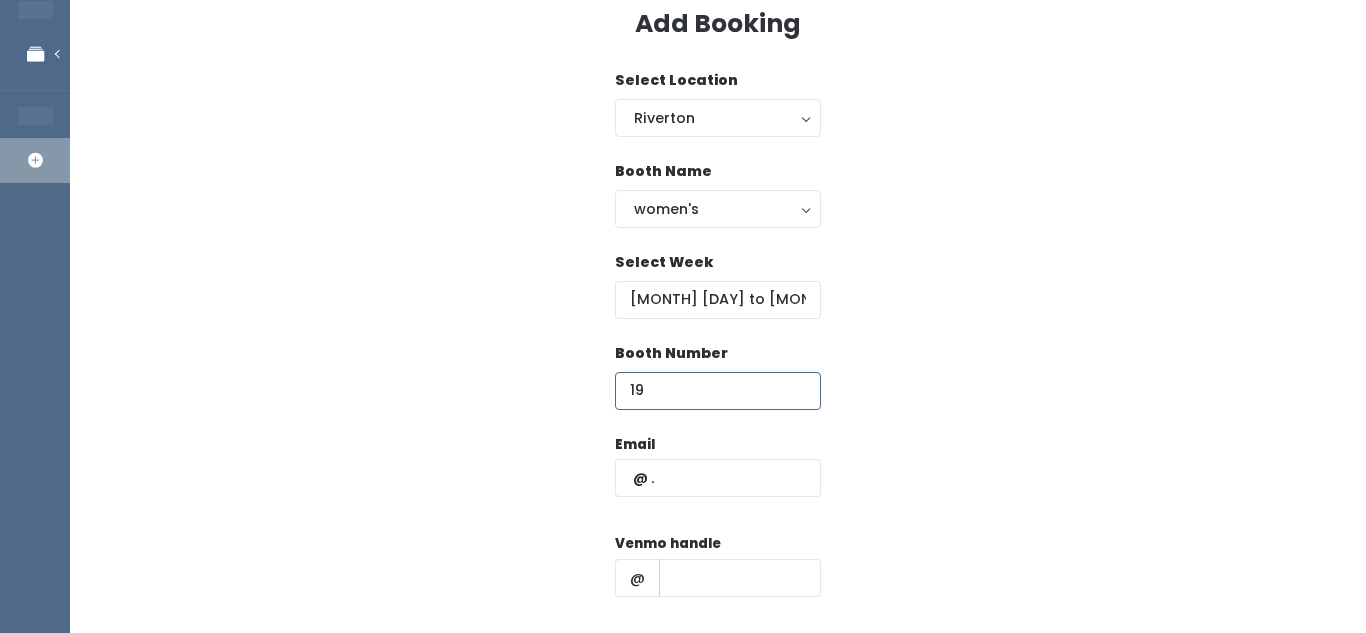 scroll, scrollTop: 129, scrollLeft: 0, axis: vertical 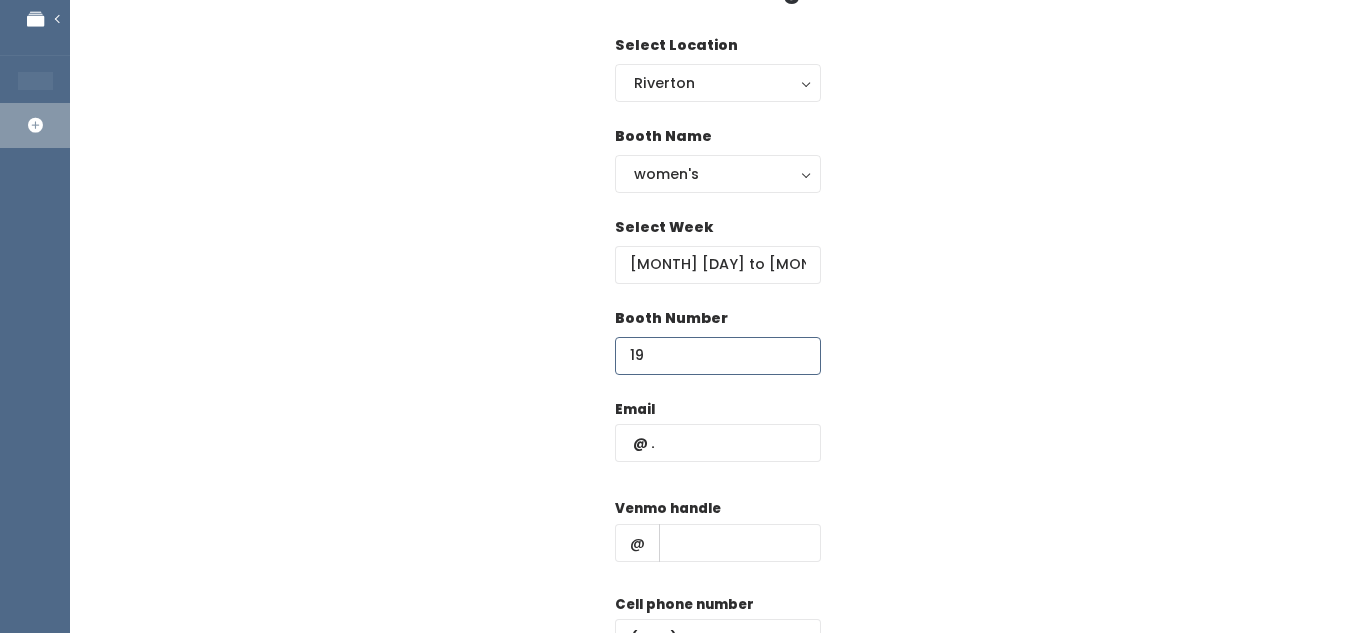 type on "19" 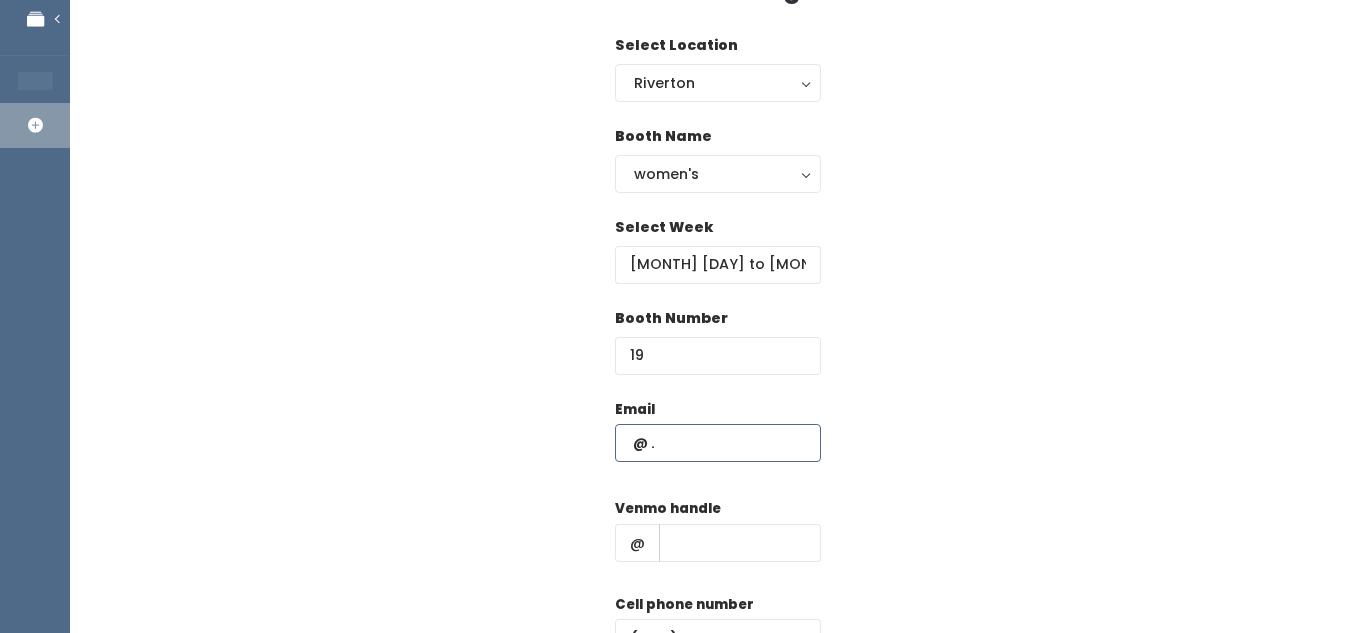 click at bounding box center [718, 443] 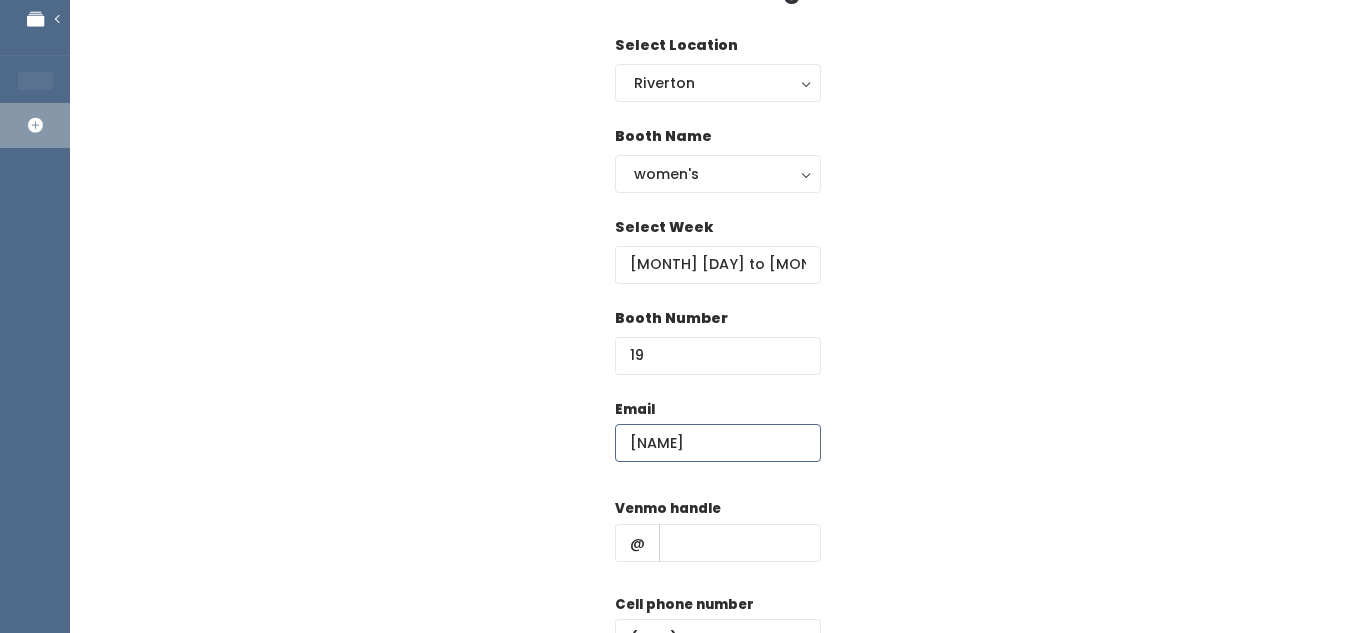 type on "[EMAIL]" 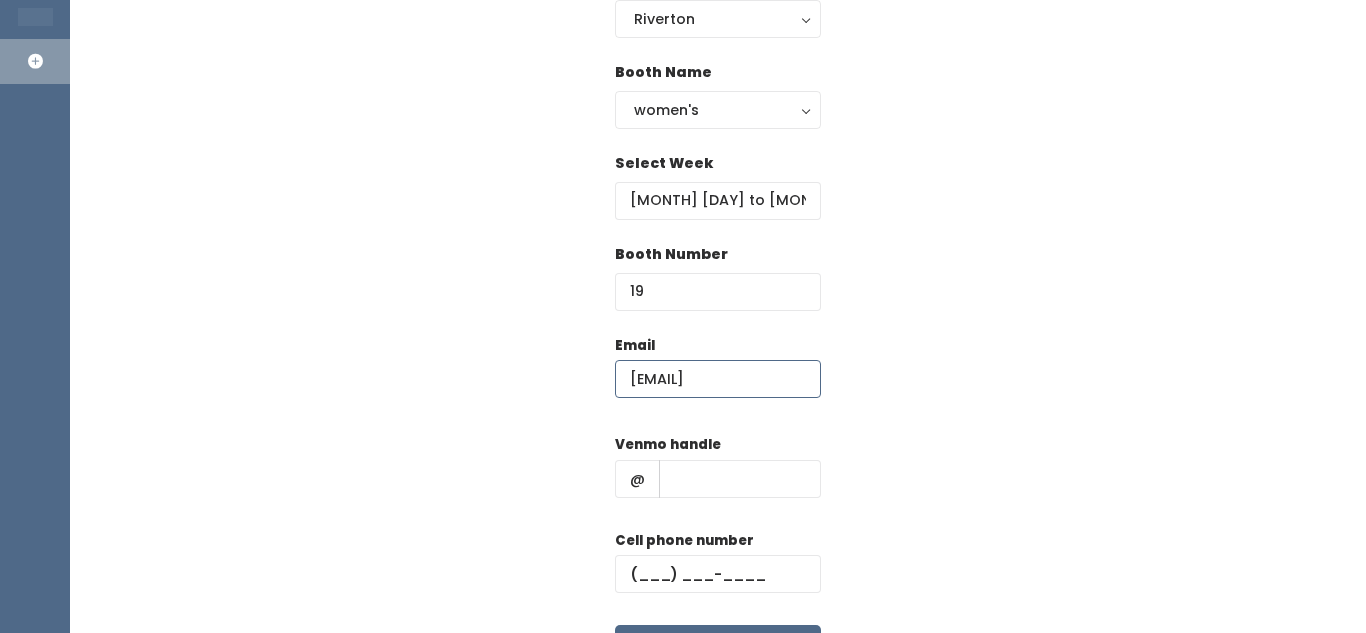 scroll, scrollTop: 196, scrollLeft: 0, axis: vertical 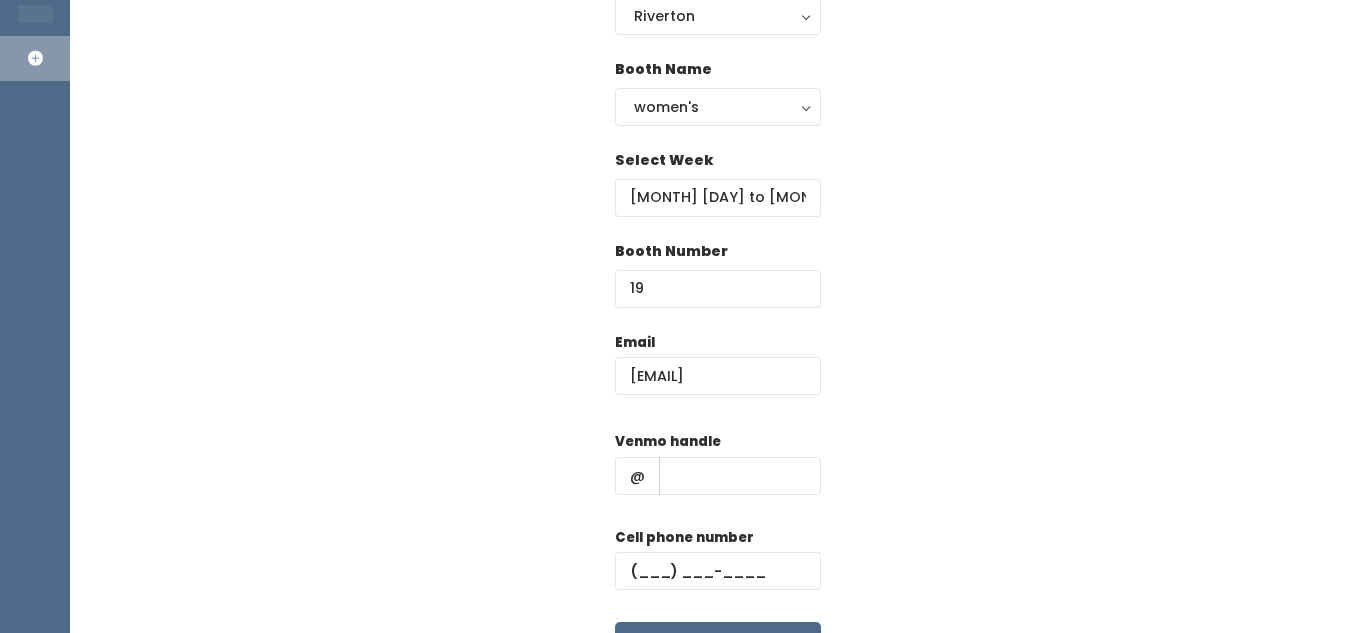 click on "Venmo handle
@" at bounding box center [718, 471] 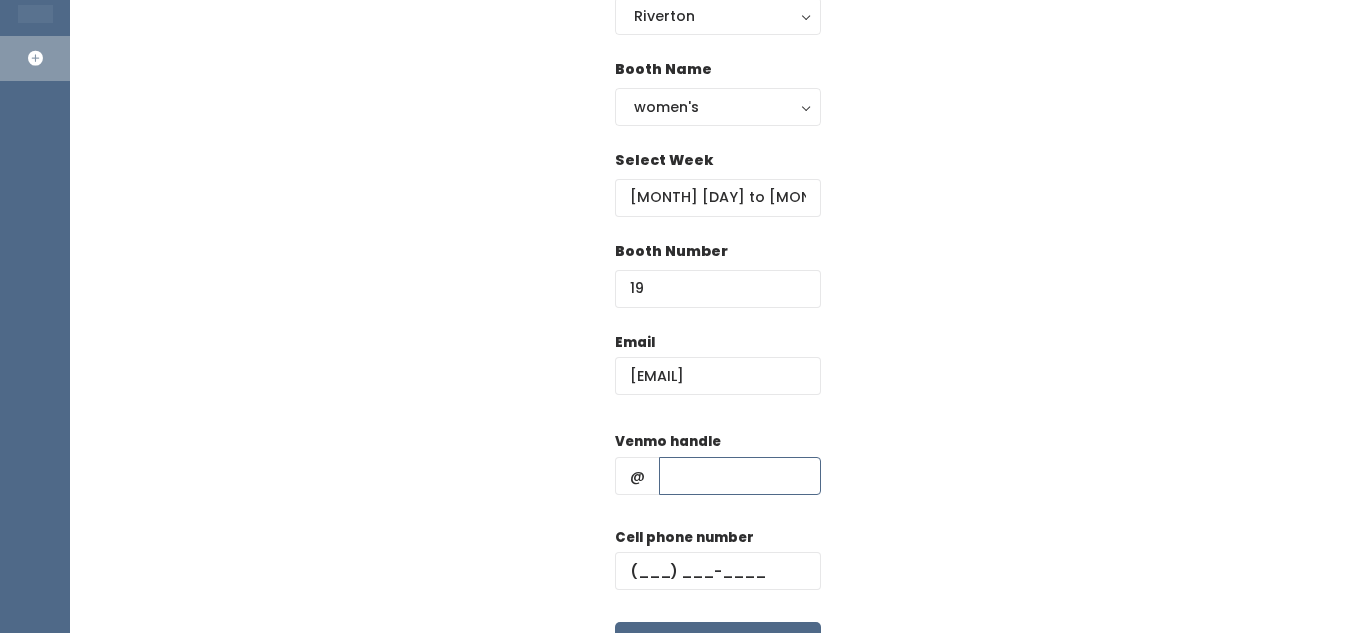 click at bounding box center (740, 476) 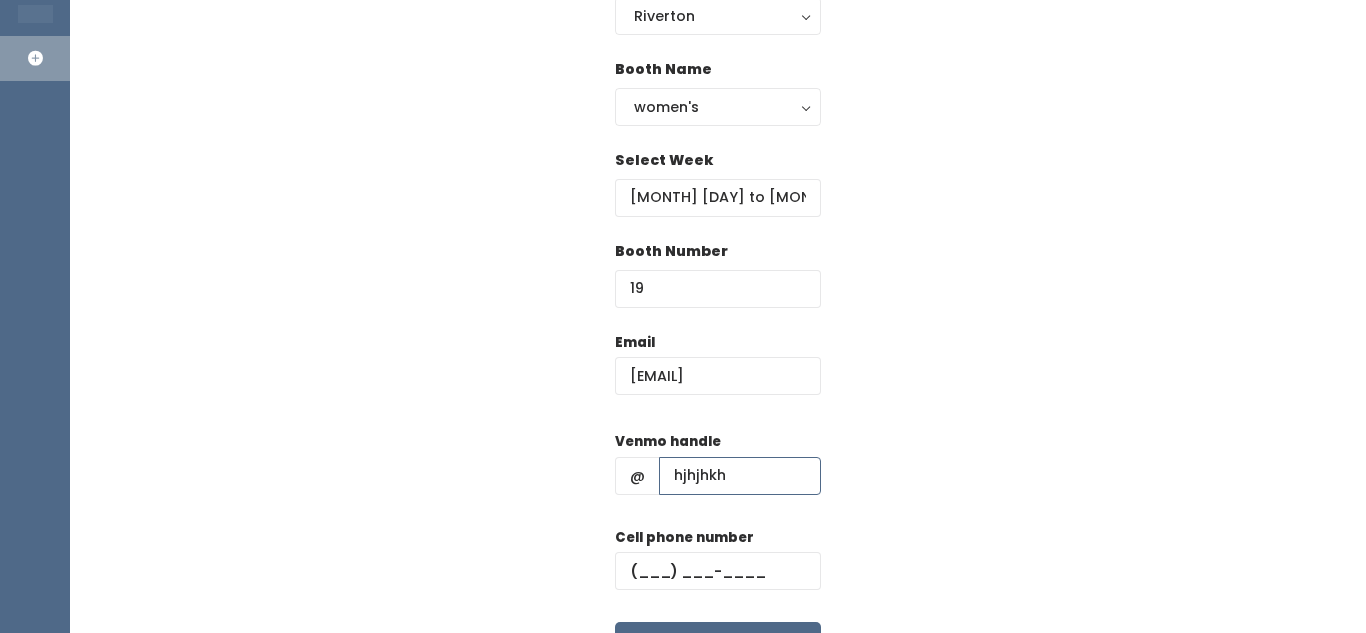 type on "hjhjhkh" 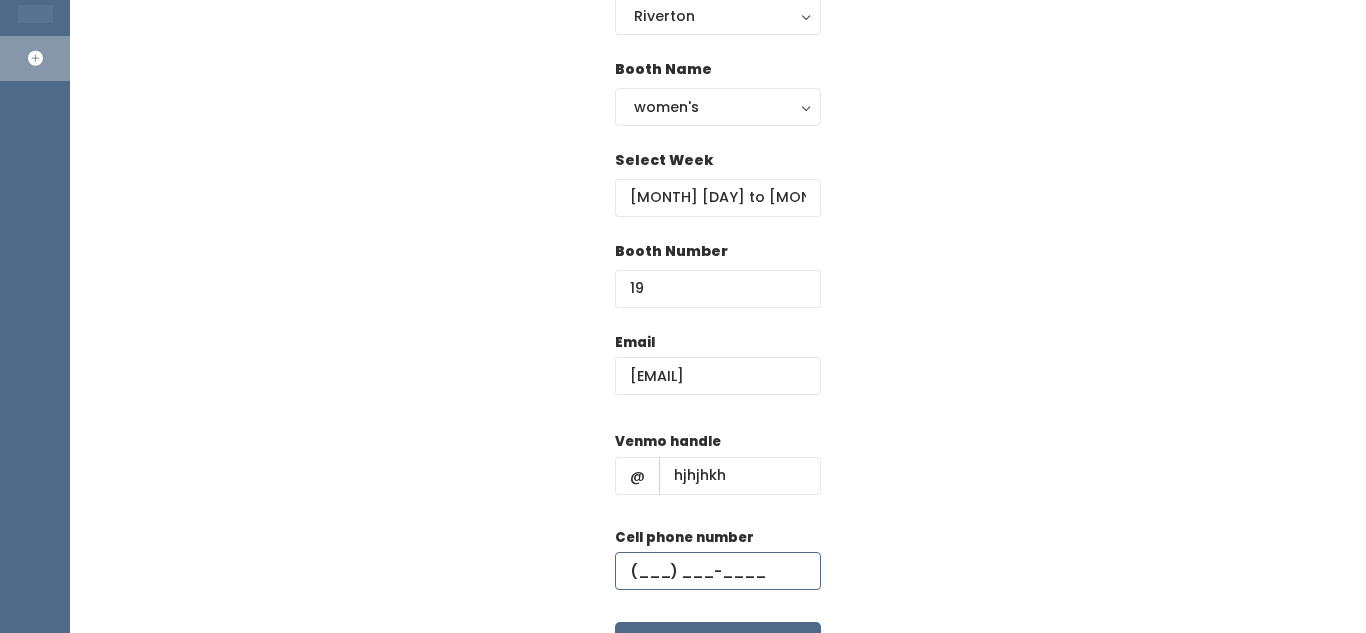 click at bounding box center [718, 571] 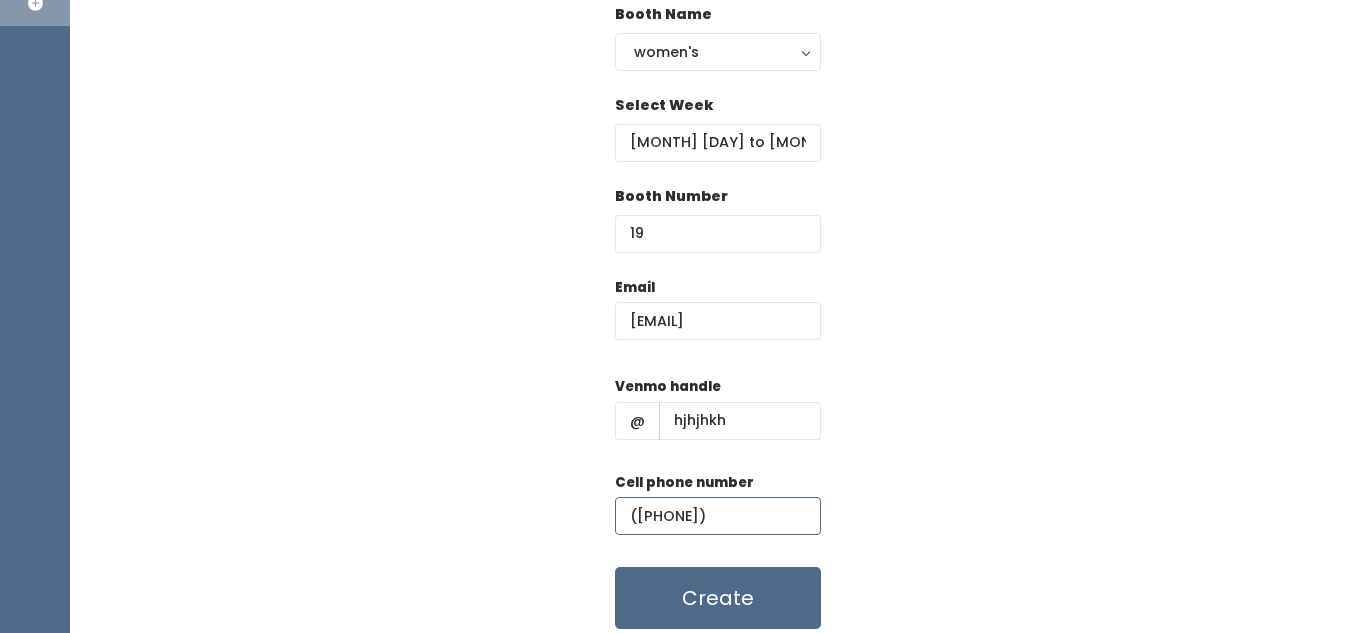 scroll, scrollTop: 256, scrollLeft: 0, axis: vertical 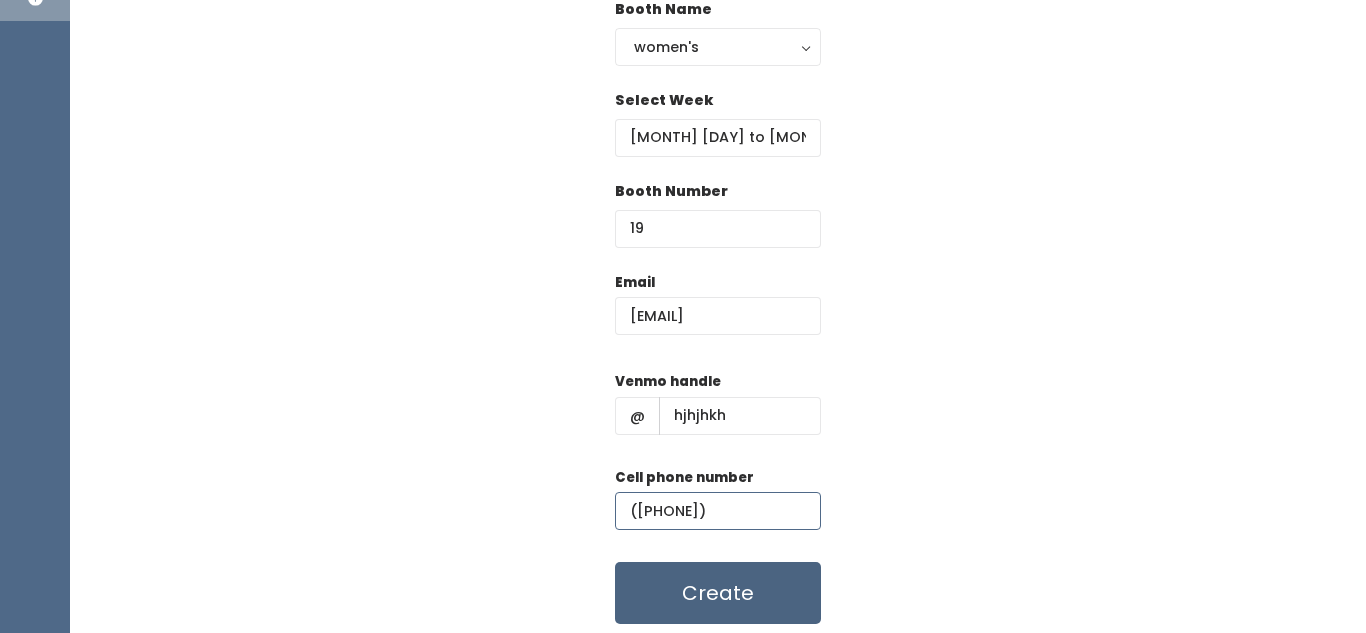 type on "(898) 908-9808" 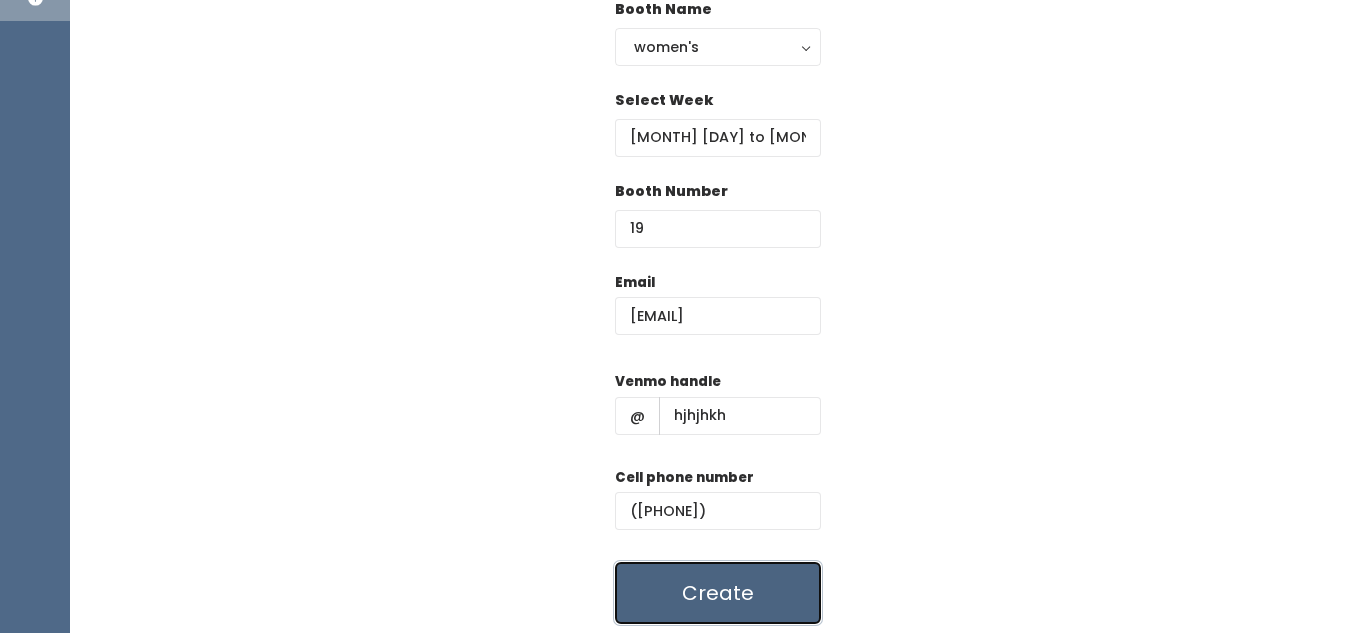 click on "Create" at bounding box center [718, 593] 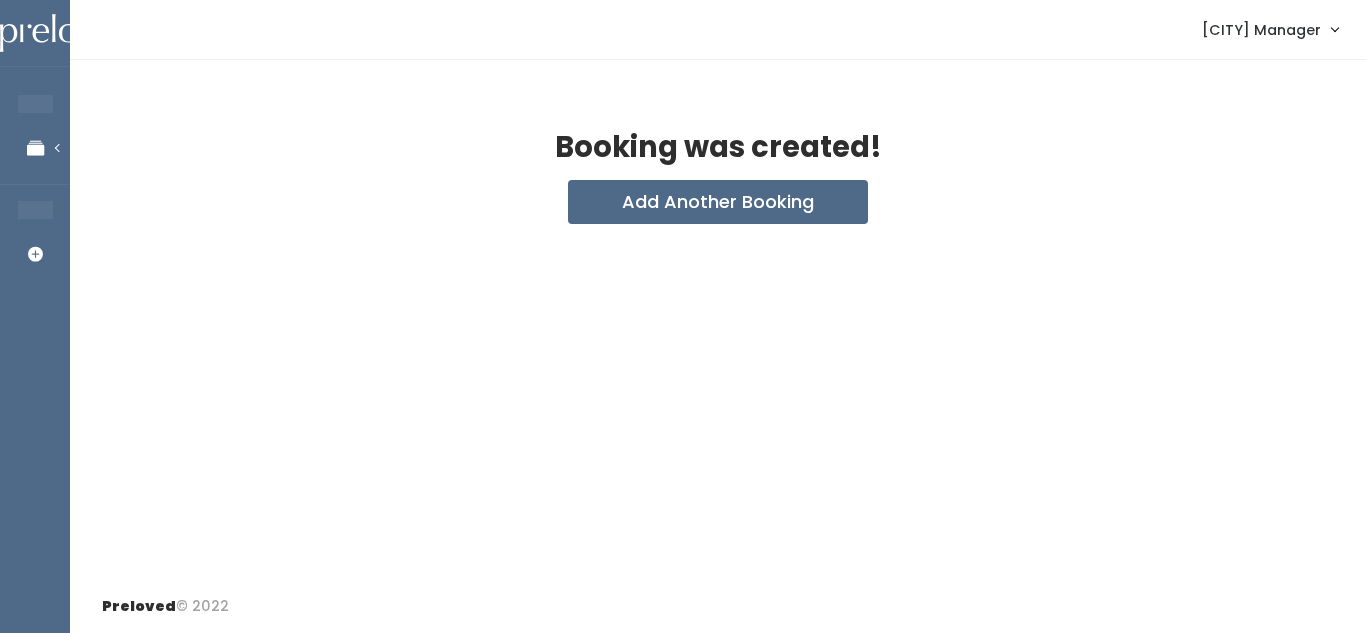 scroll, scrollTop: 0, scrollLeft: 0, axis: both 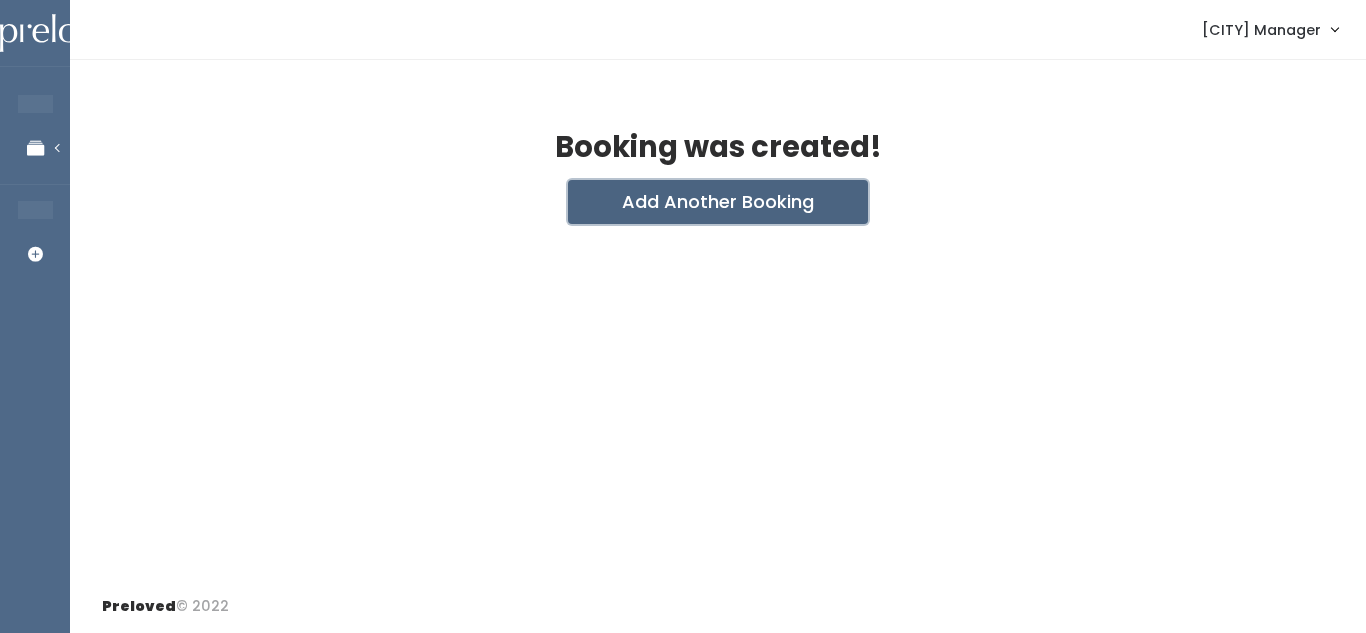 click on "Add Another Booking" at bounding box center (718, 202) 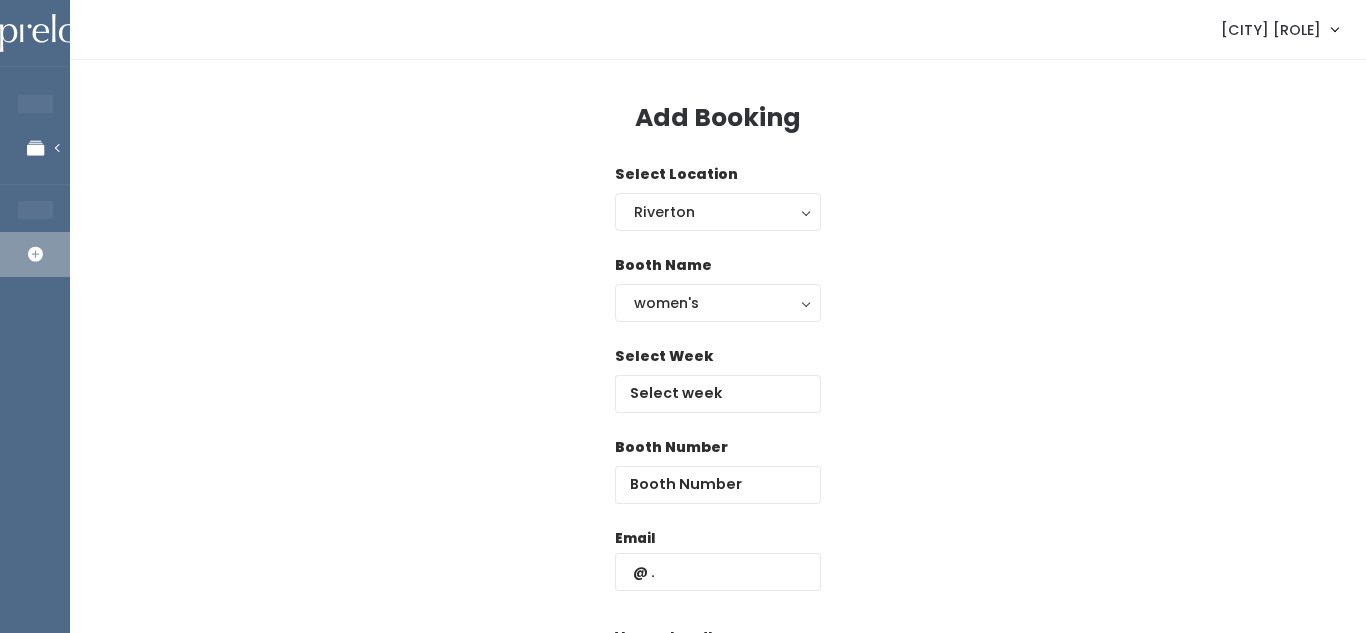 scroll, scrollTop: 0, scrollLeft: 0, axis: both 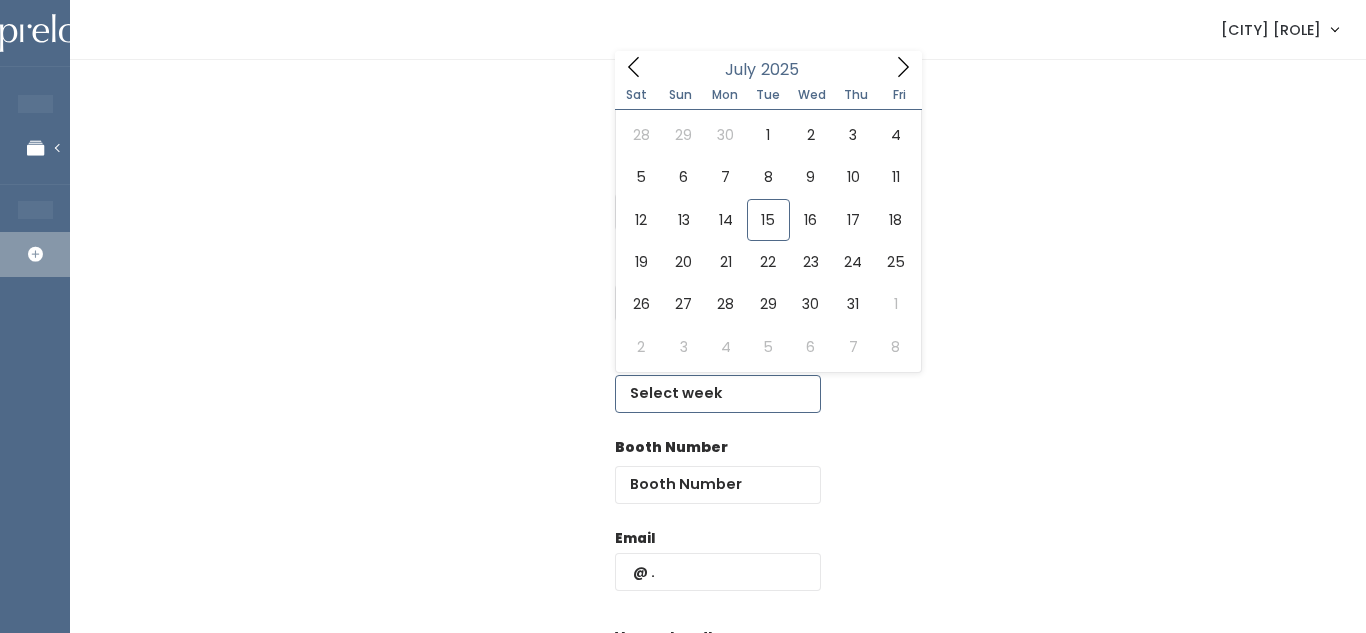click at bounding box center [718, 394] 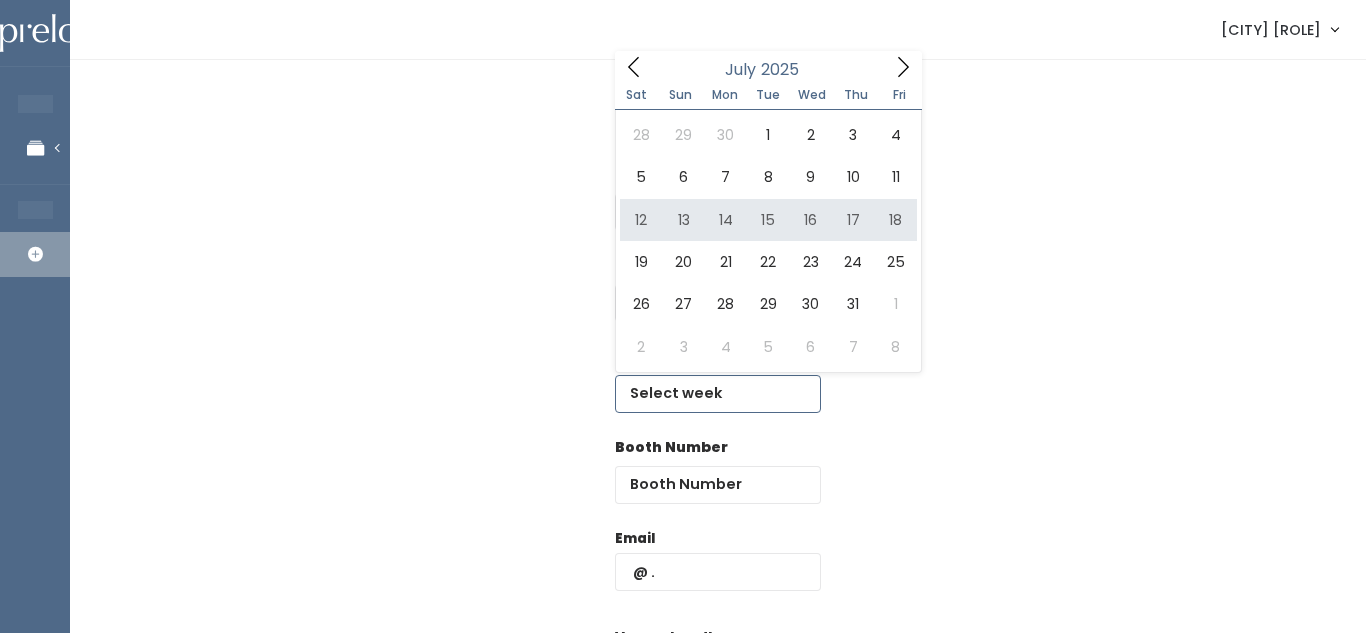 type on "July 12 to July 18" 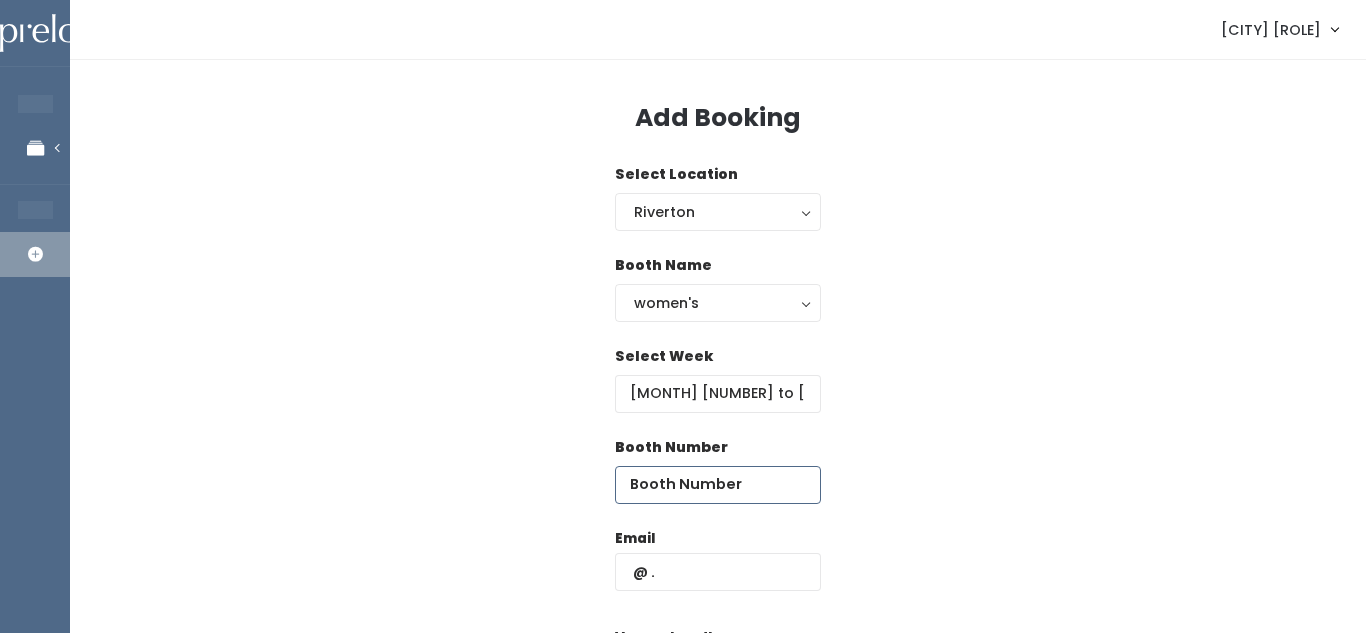 click at bounding box center [718, 485] 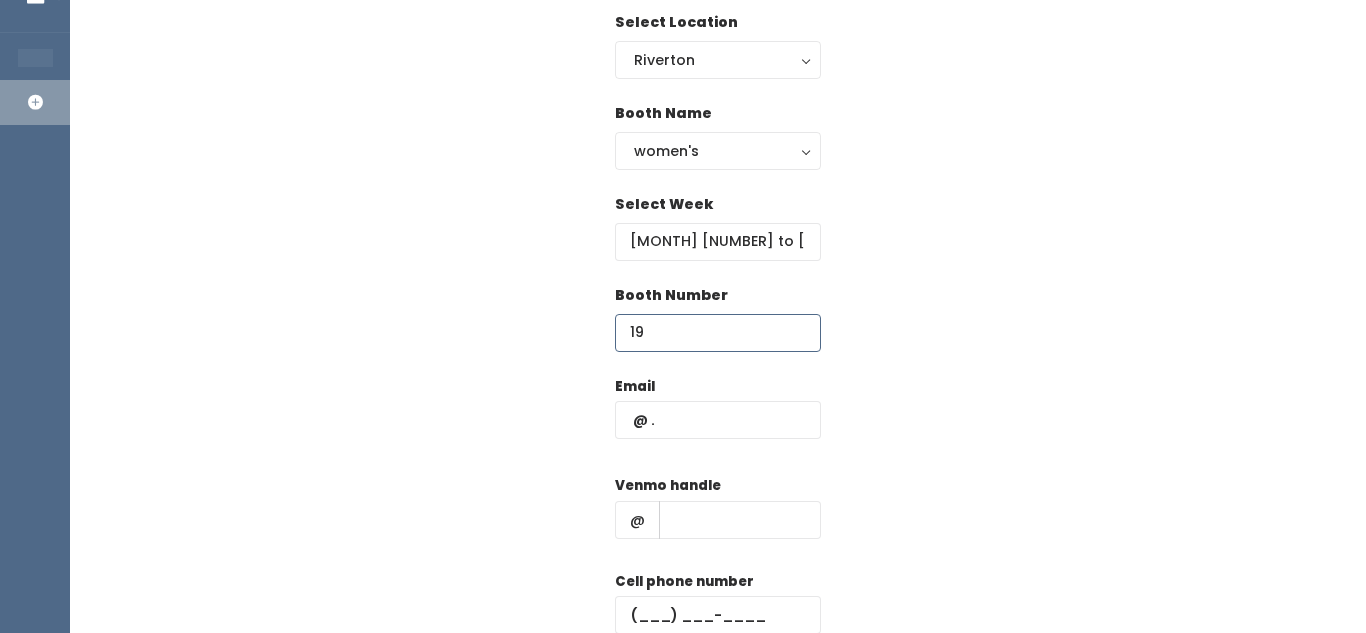 scroll, scrollTop: 159, scrollLeft: 0, axis: vertical 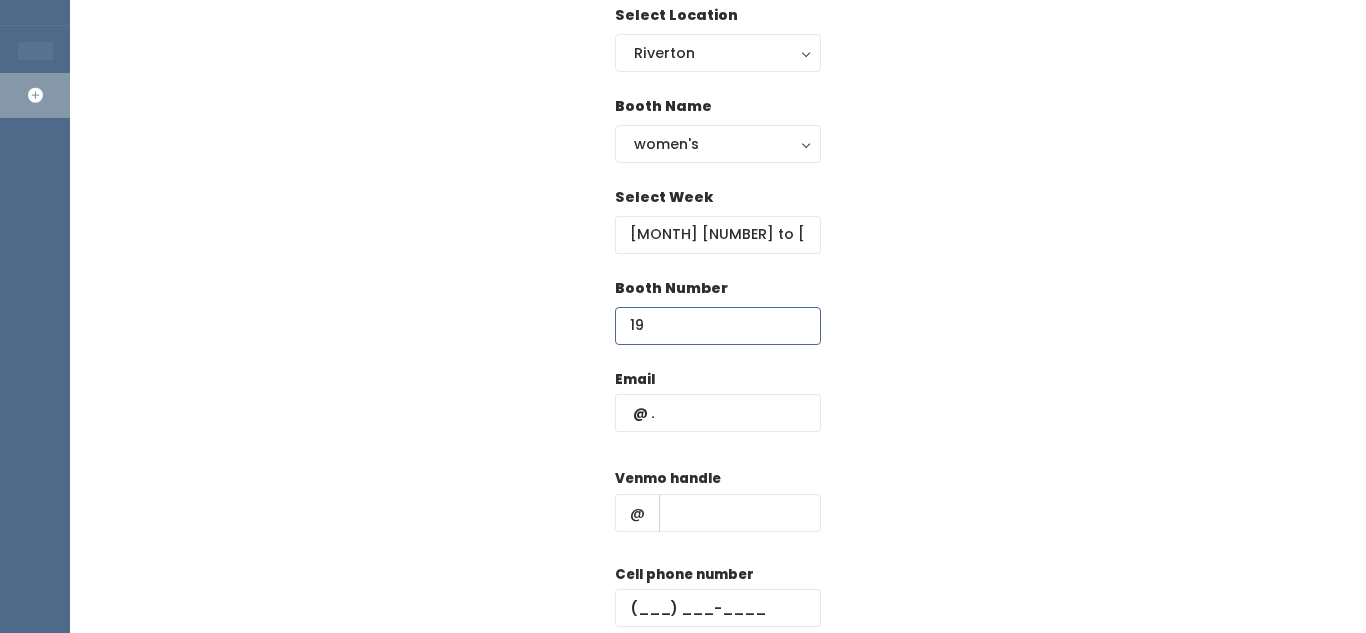 type on "19" 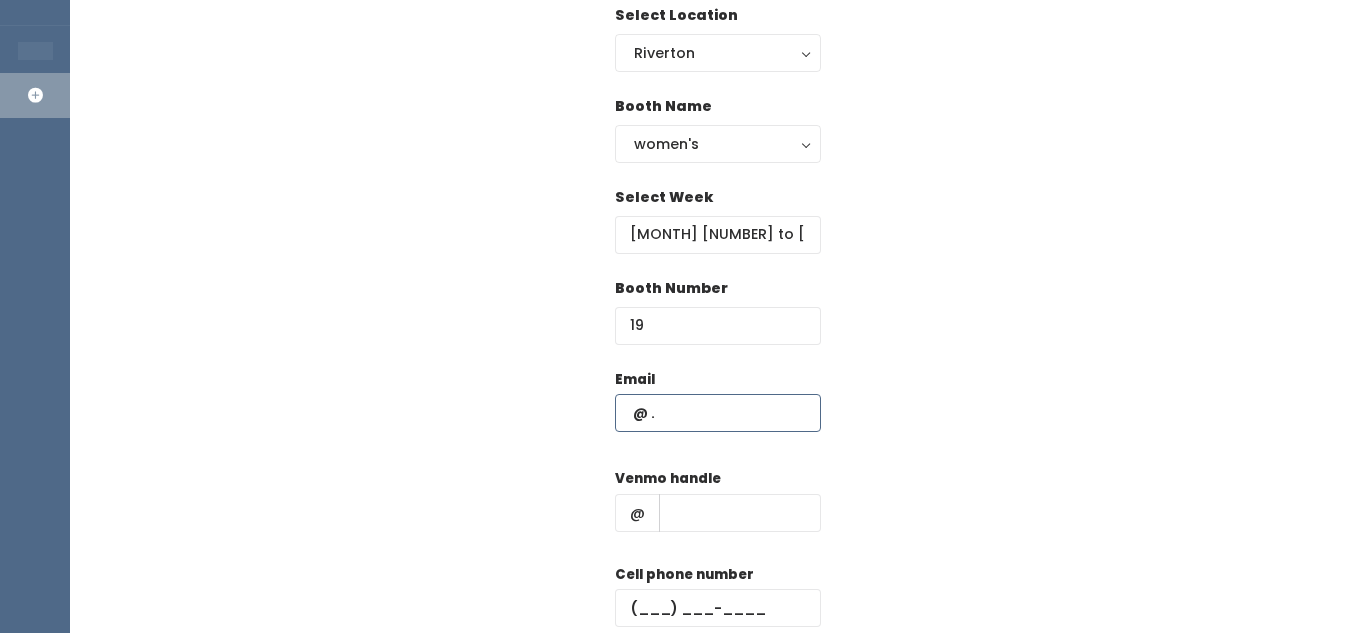 click at bounding box center [718, 413] 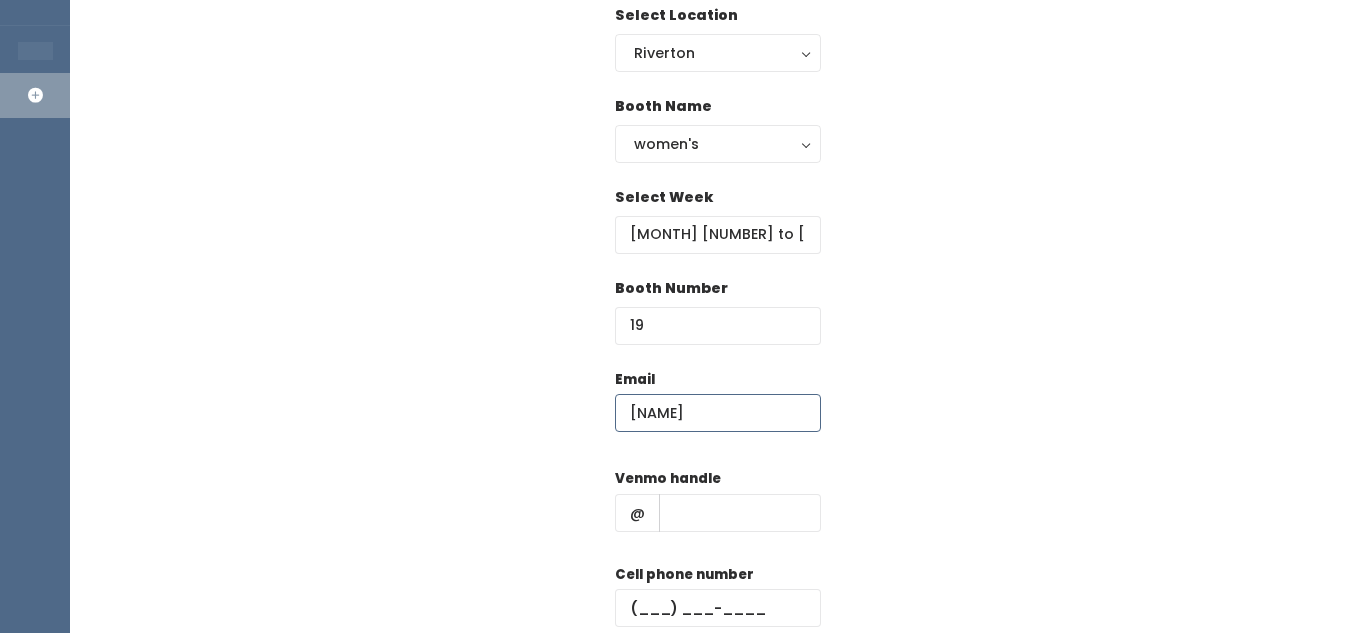 type on "[EMAIL]" 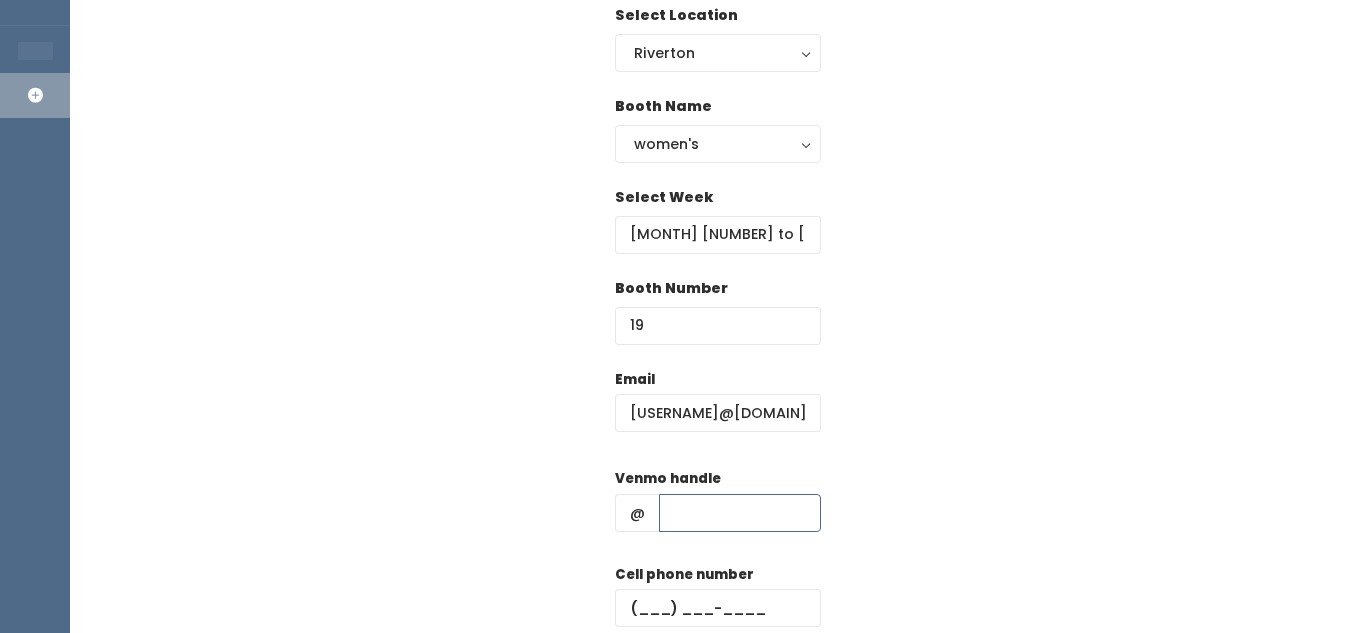 click at bounding box center [740, 513] 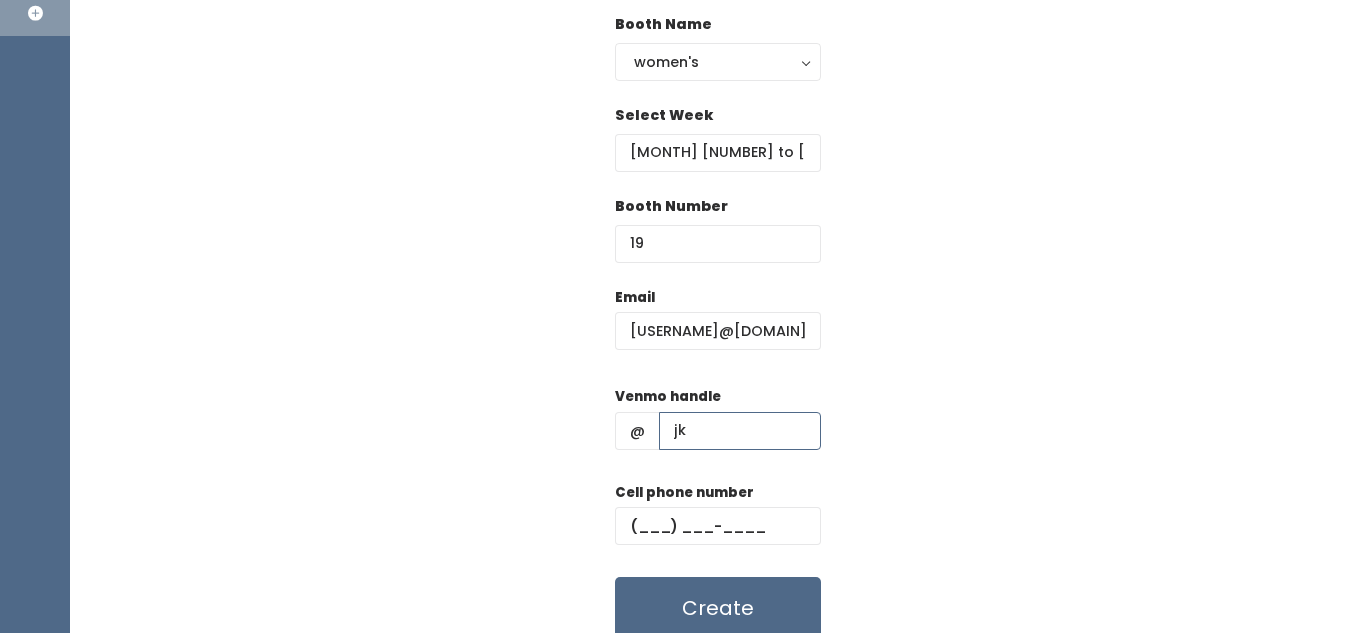 scroll, scrollTop: 252, scrollLeft: 0, axis: vertical 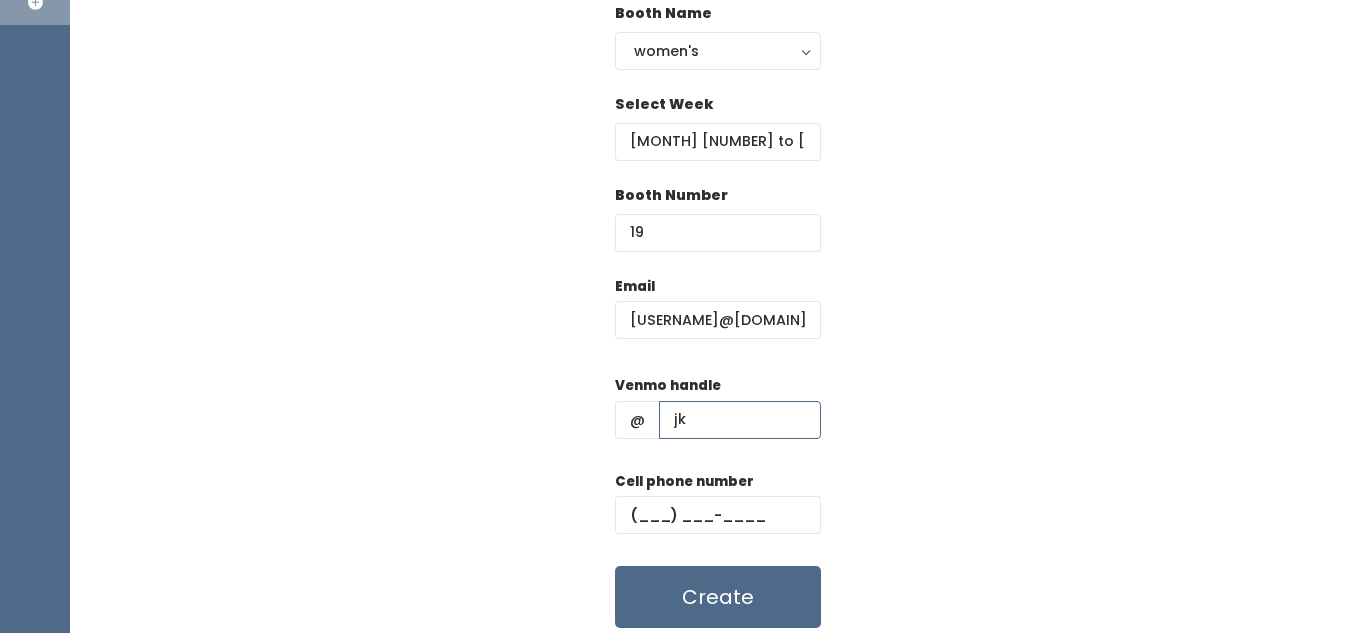 type on "jk" 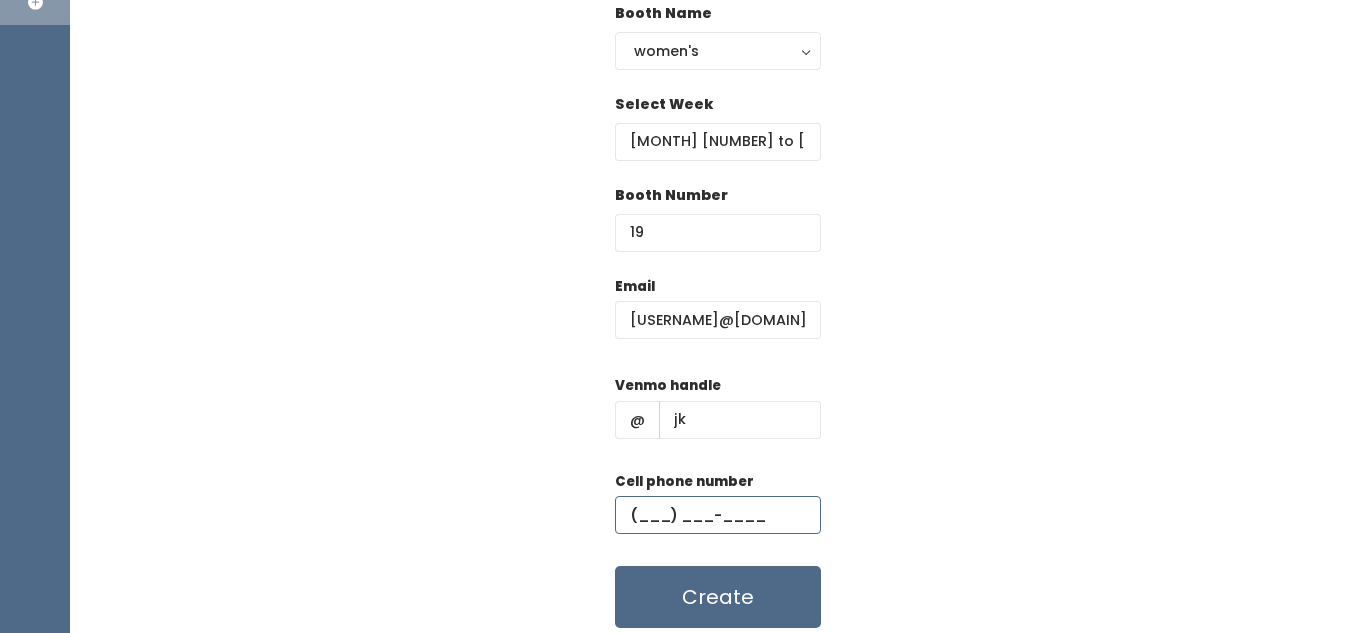 click at bounding box center [718, 515] 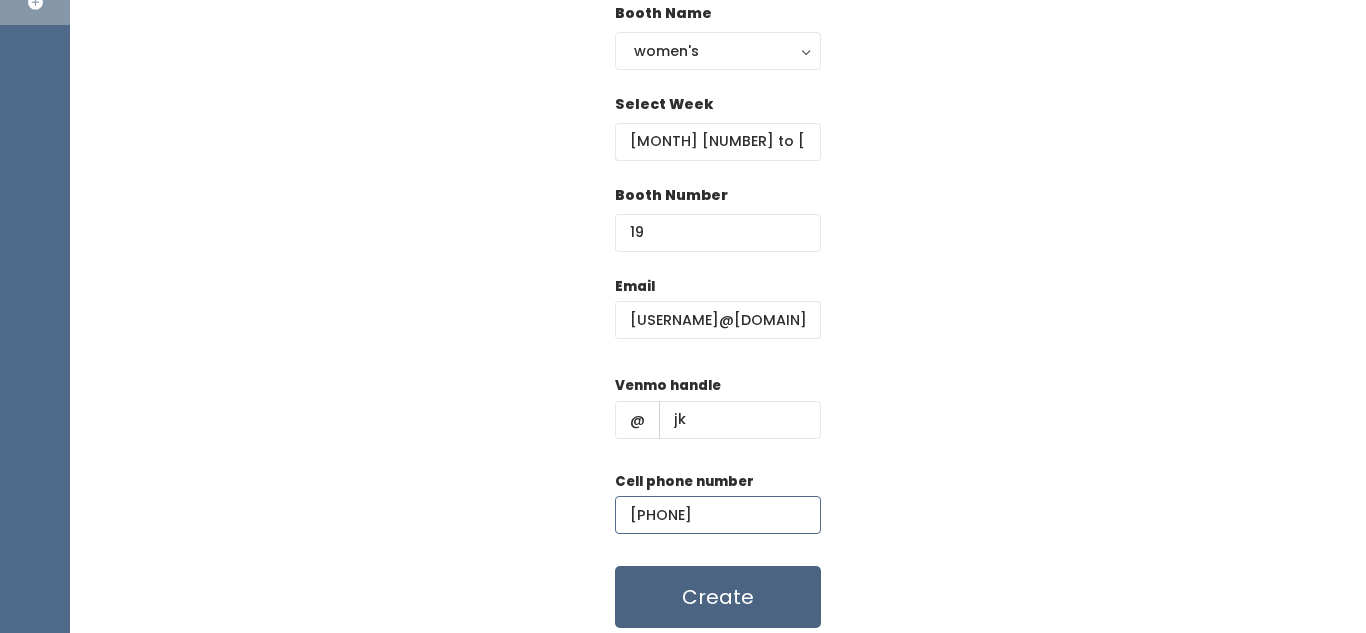 type on "(890) 898-9080" 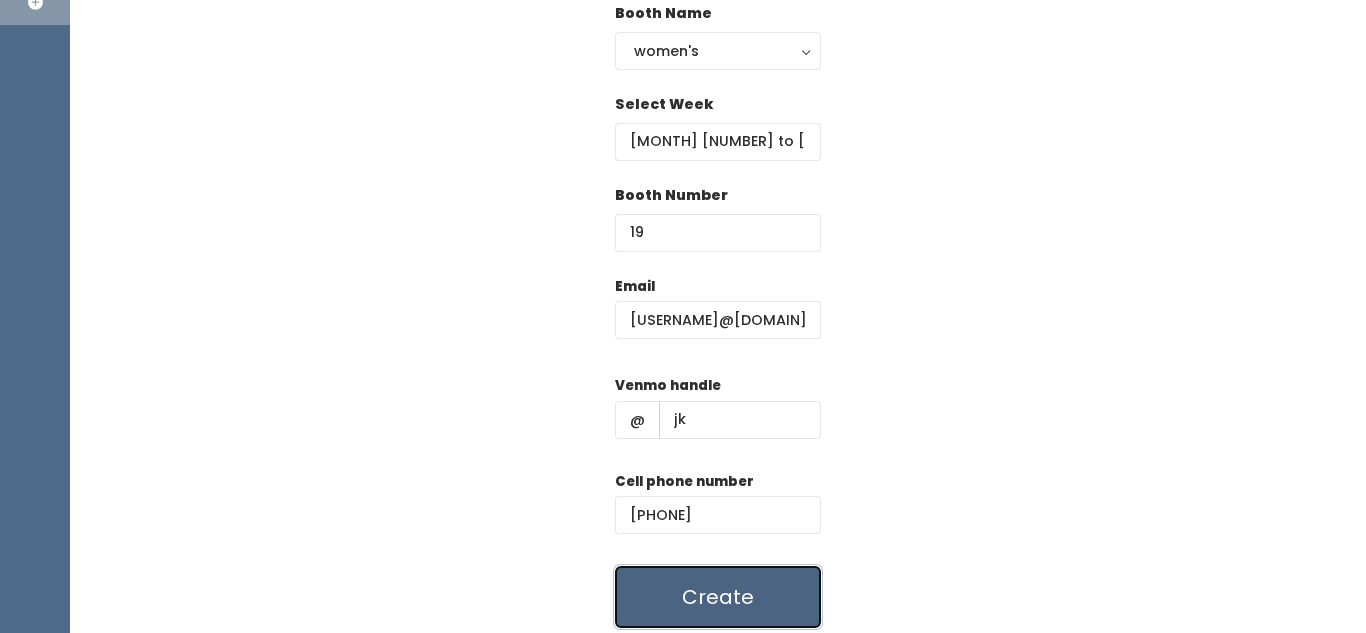 click on "Create" at bounding box center (718, 597) 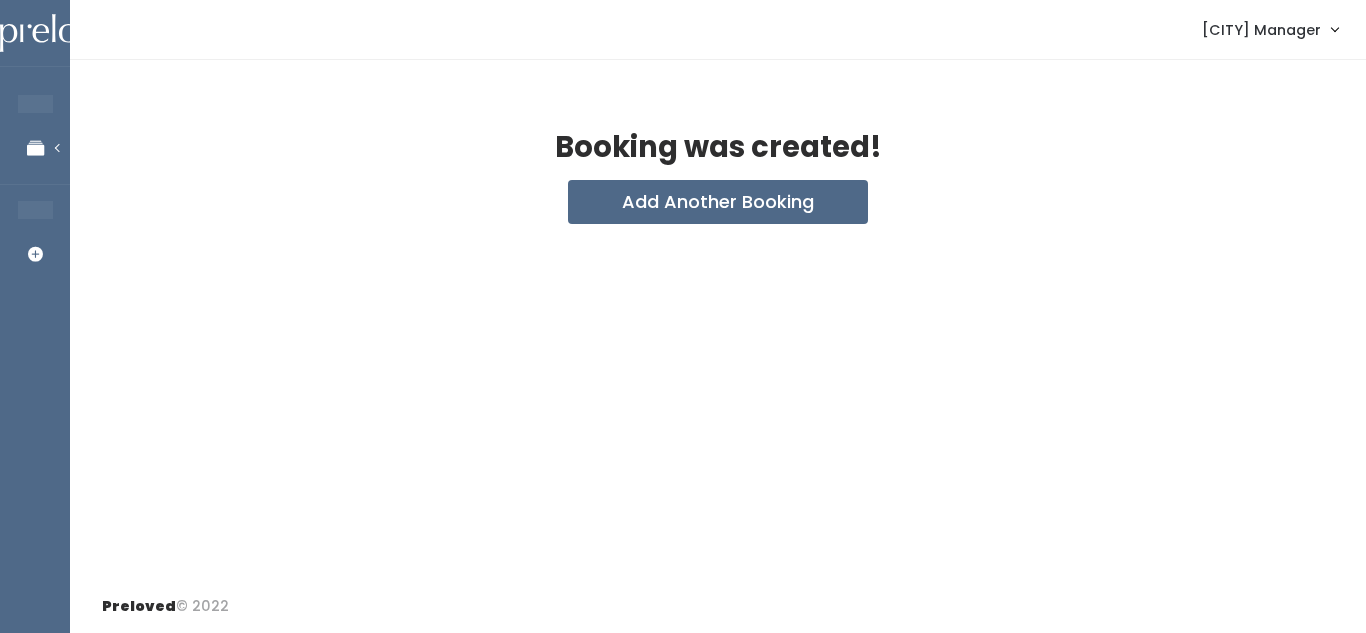 scroll, scrollTop: 0, scrollLeft: 0, axis: both 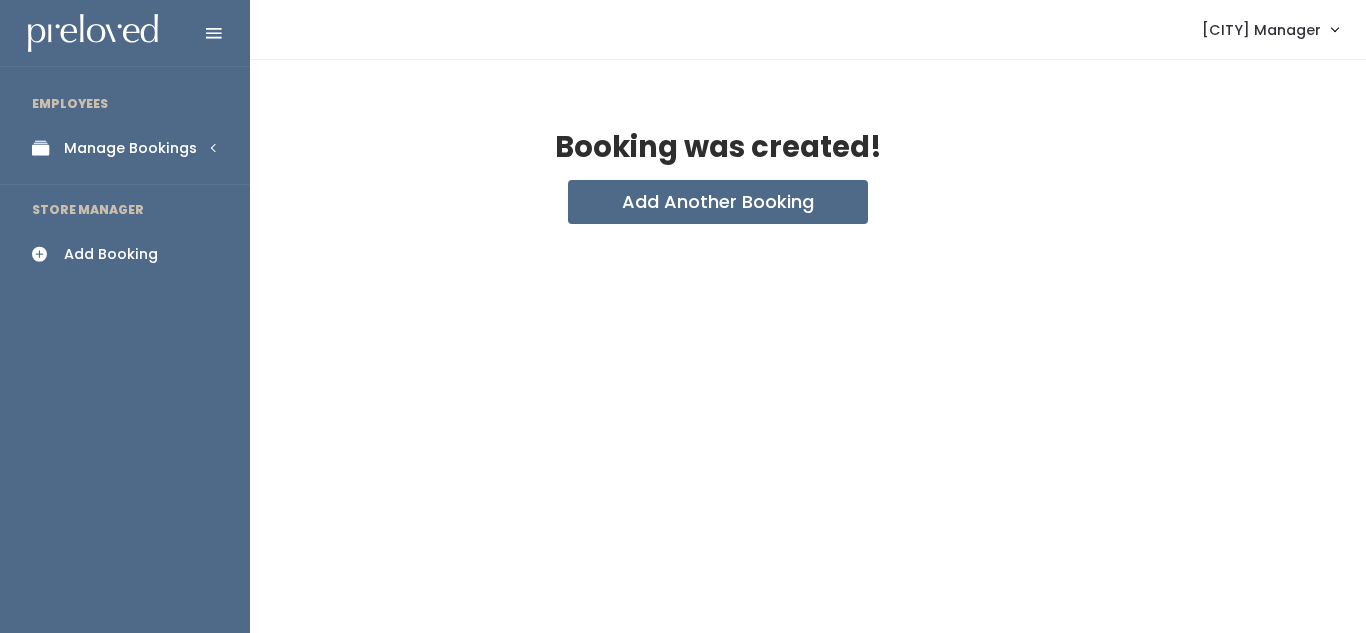 click on "Manage Bookings" at bounding box center (130, 148) 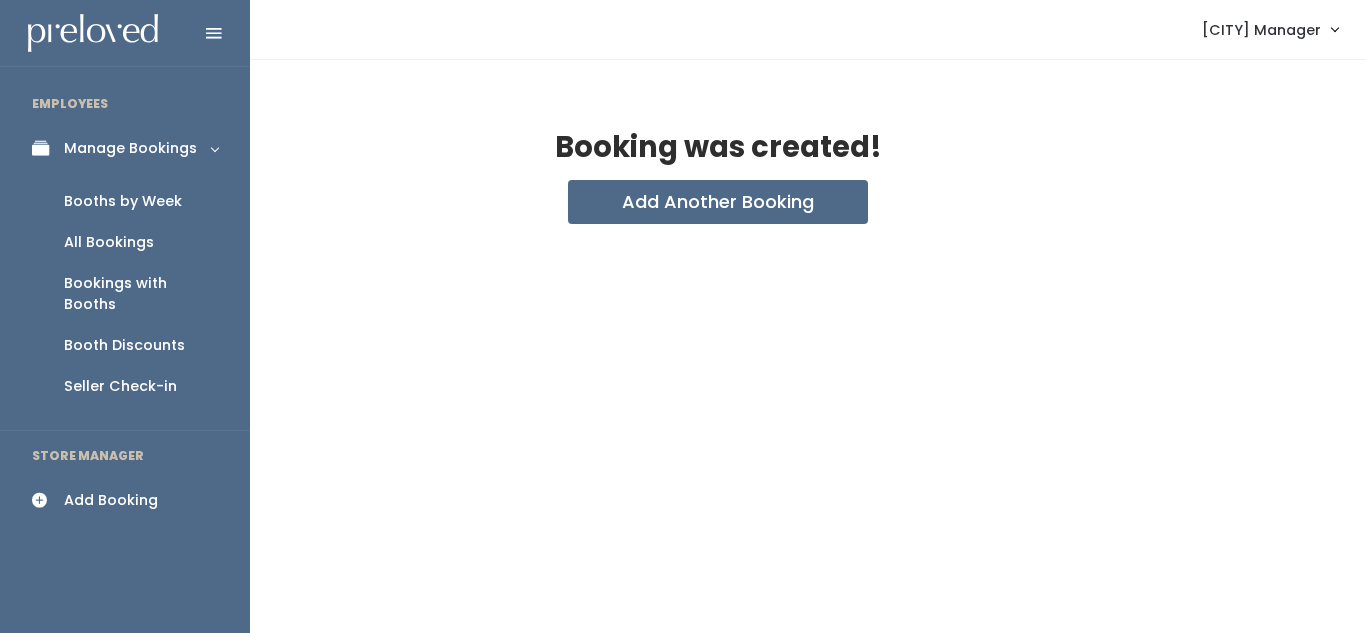 click on "Booths by Week" at bounding box center [123, 201] 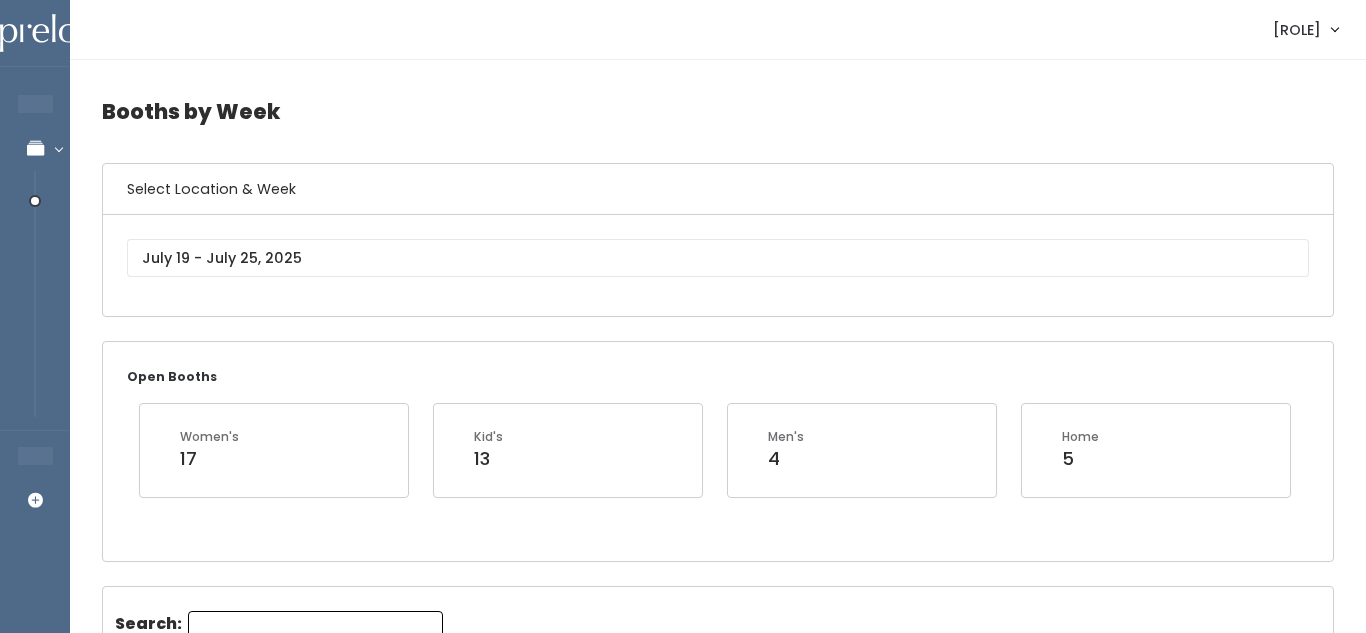 scroll, scrollTop: 0, scrollLeft: 0, axis: both 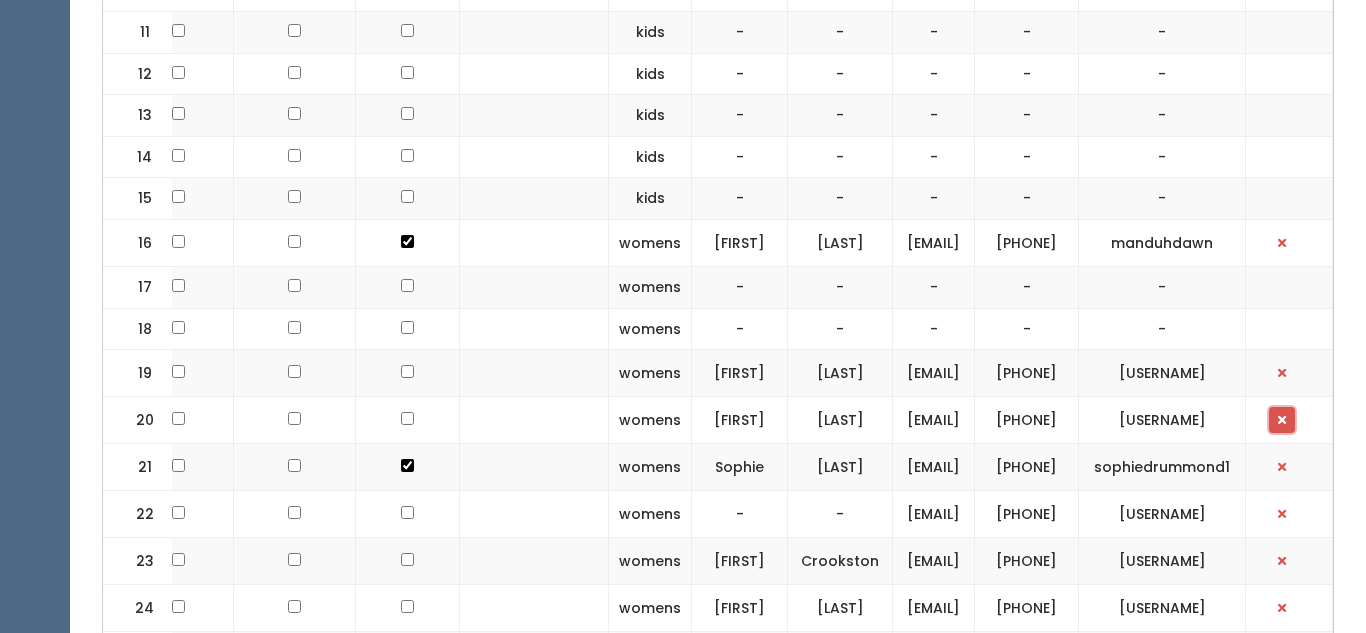 click at bounding box center (1282, 420) 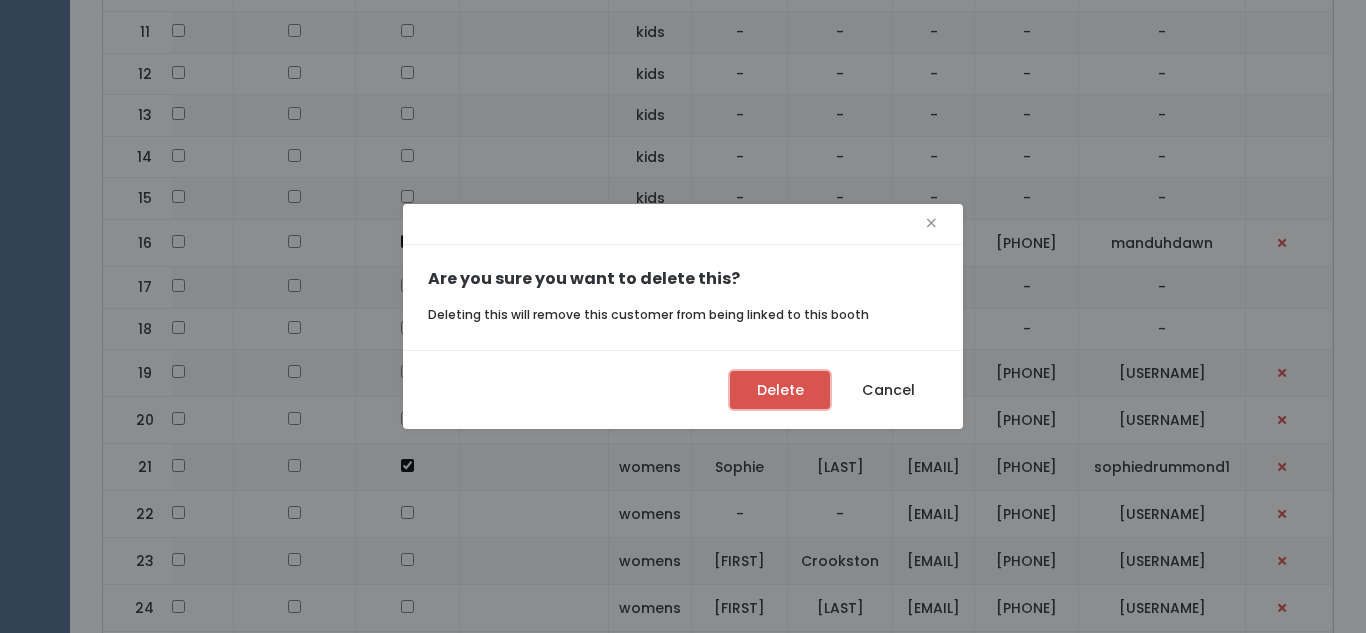 click on "Delete" at bounding box center [780, 390] 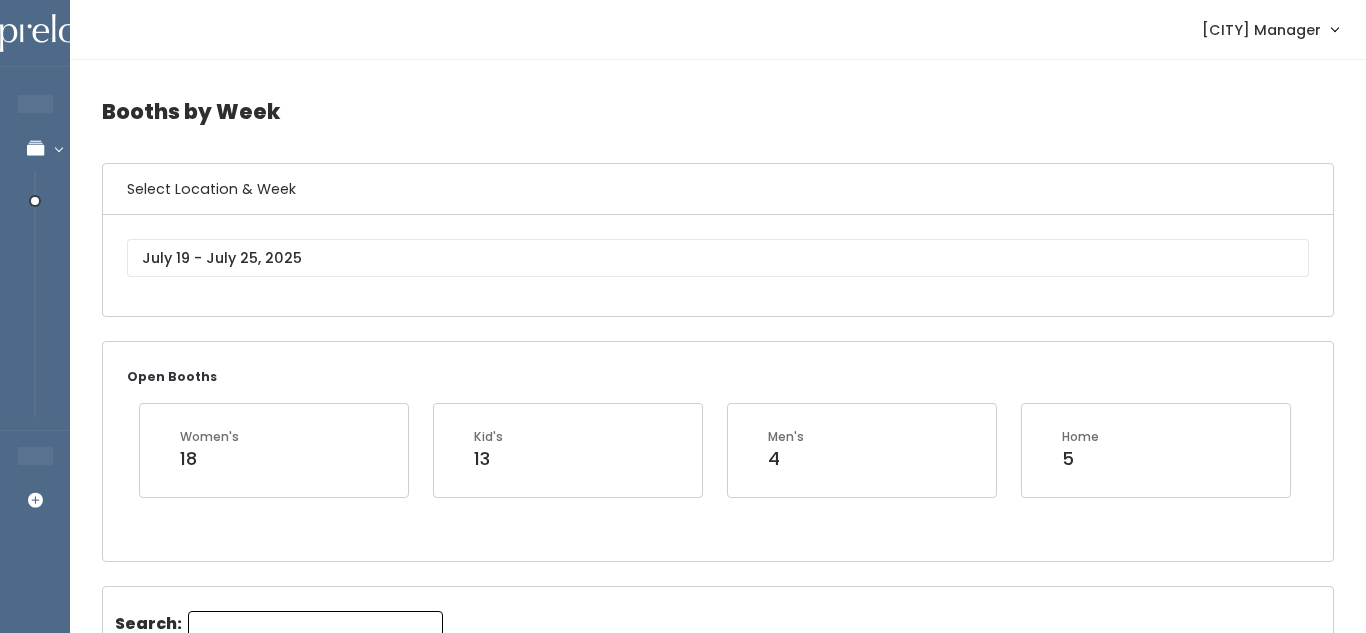 scroll, scrollTop: 486, scrollLeft: 0, axis: vertical 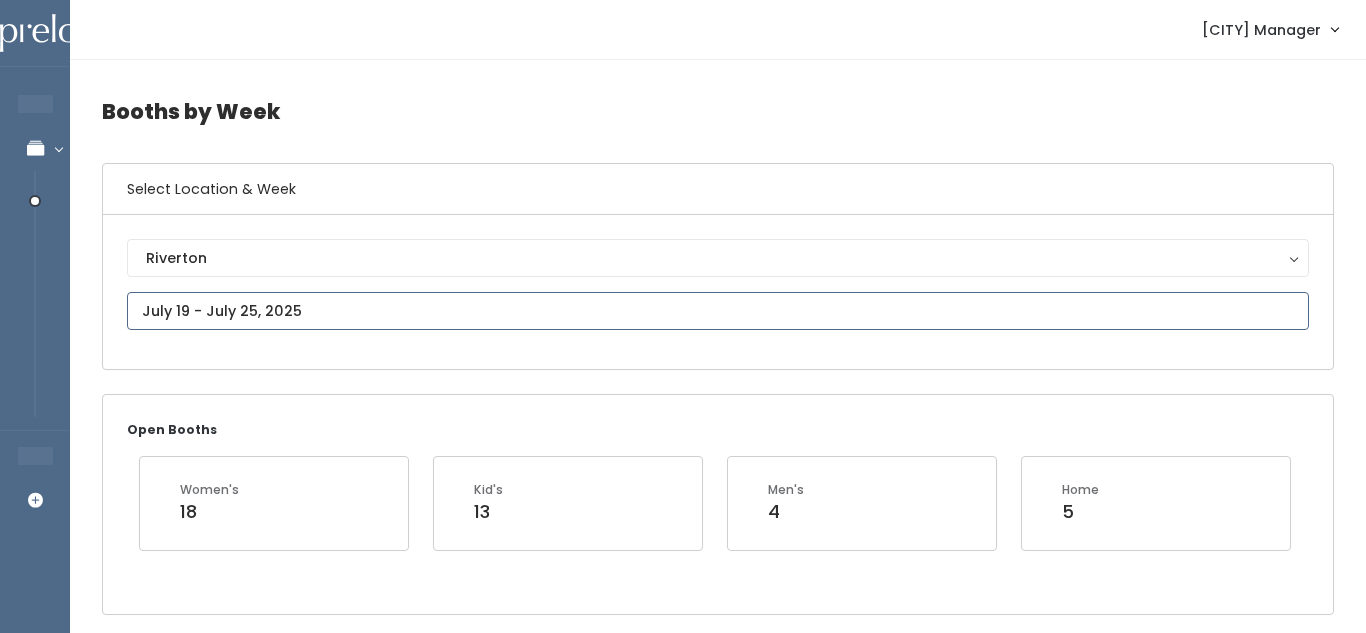 click at bounding box center [718, 311] 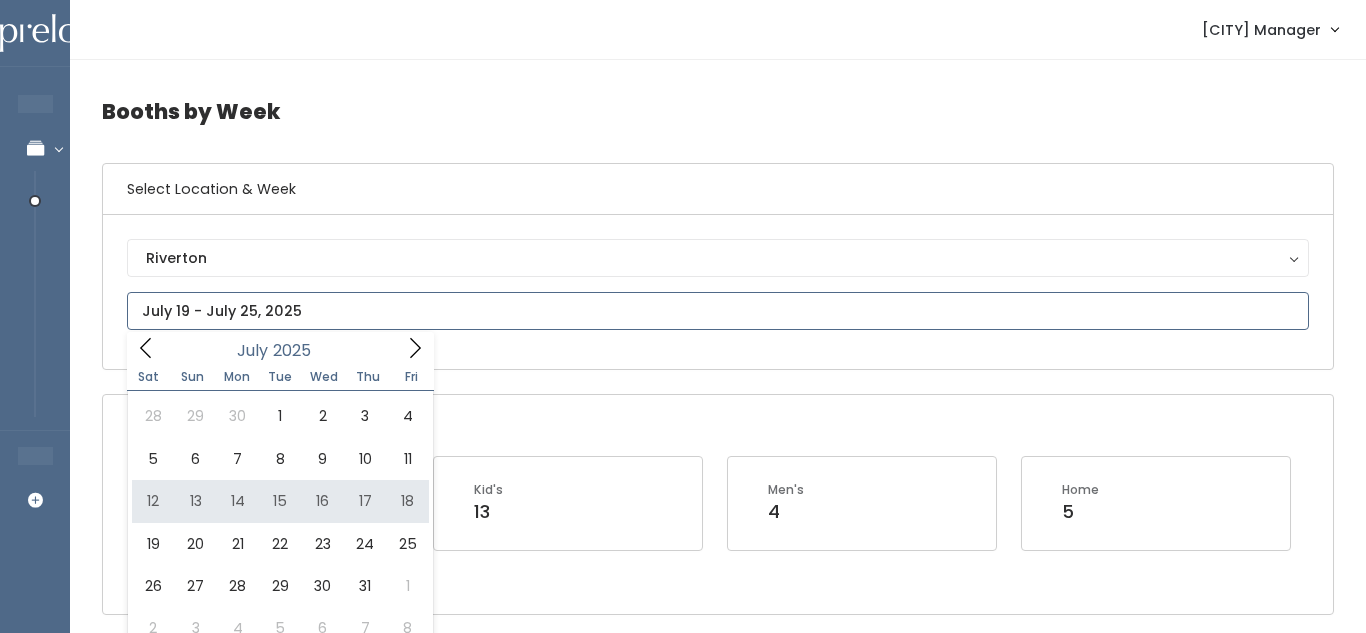 type on "July 12 to July 18" 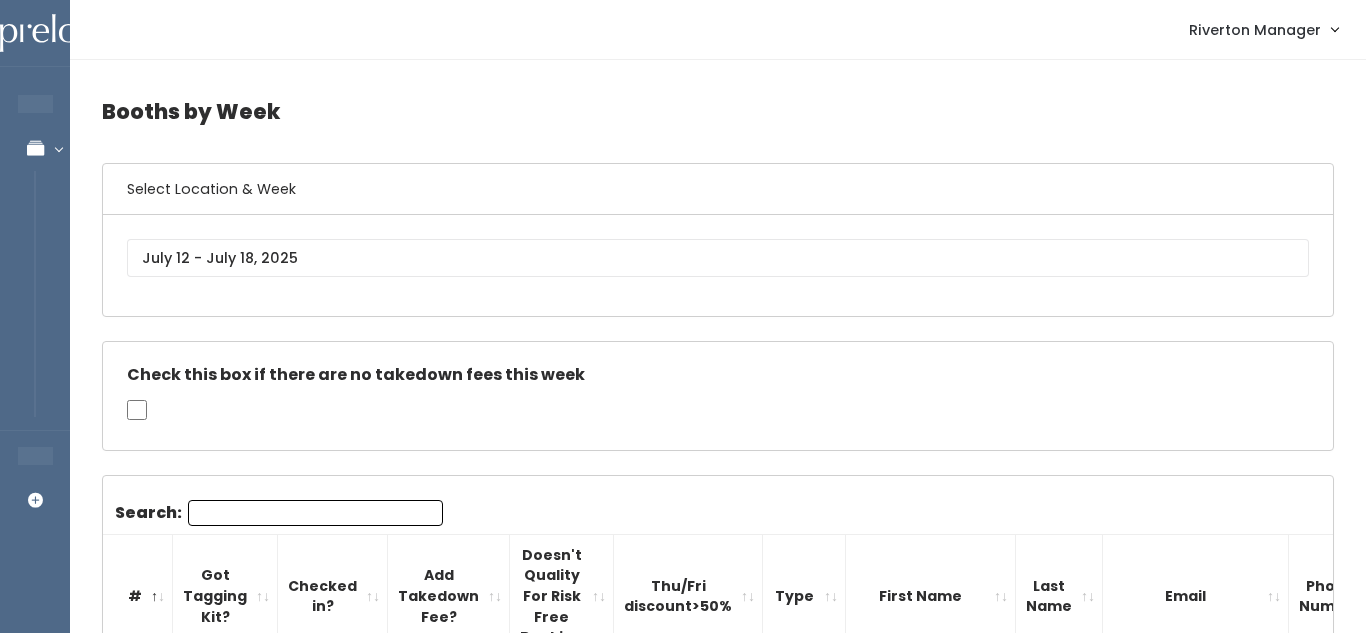 scroll, scrollTop: 922, scrollLeft: 0, axis: vertical 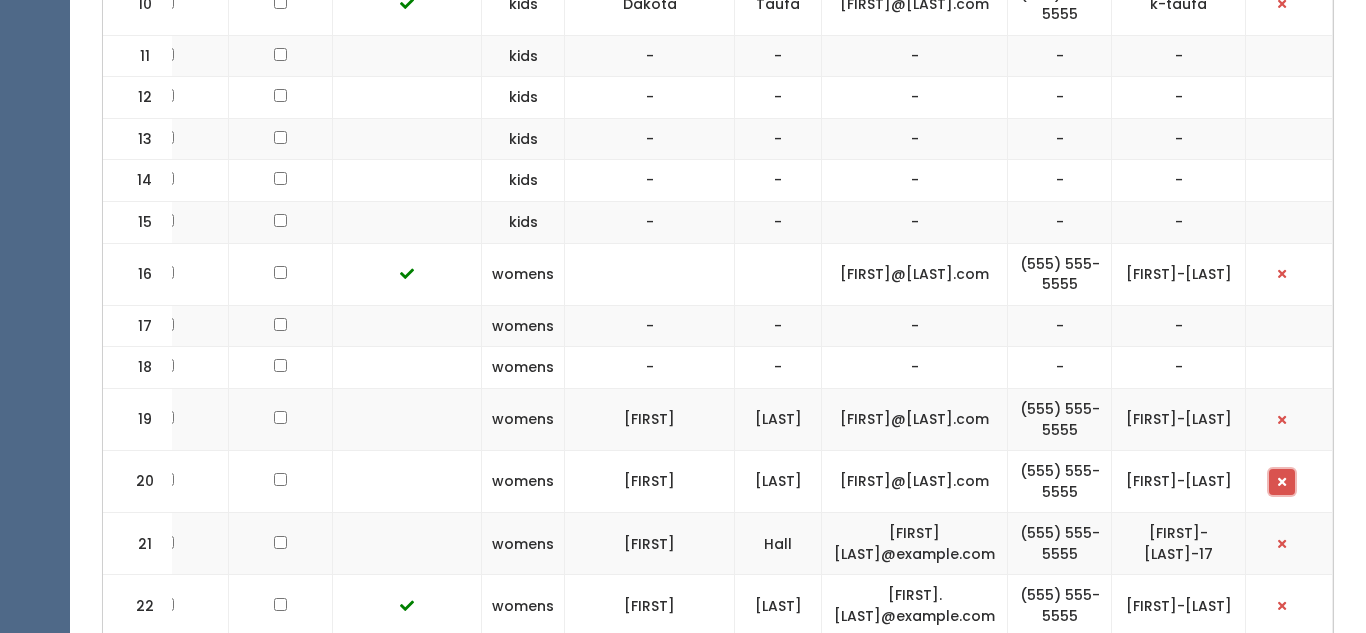 click at bounding box center (1282, 482) 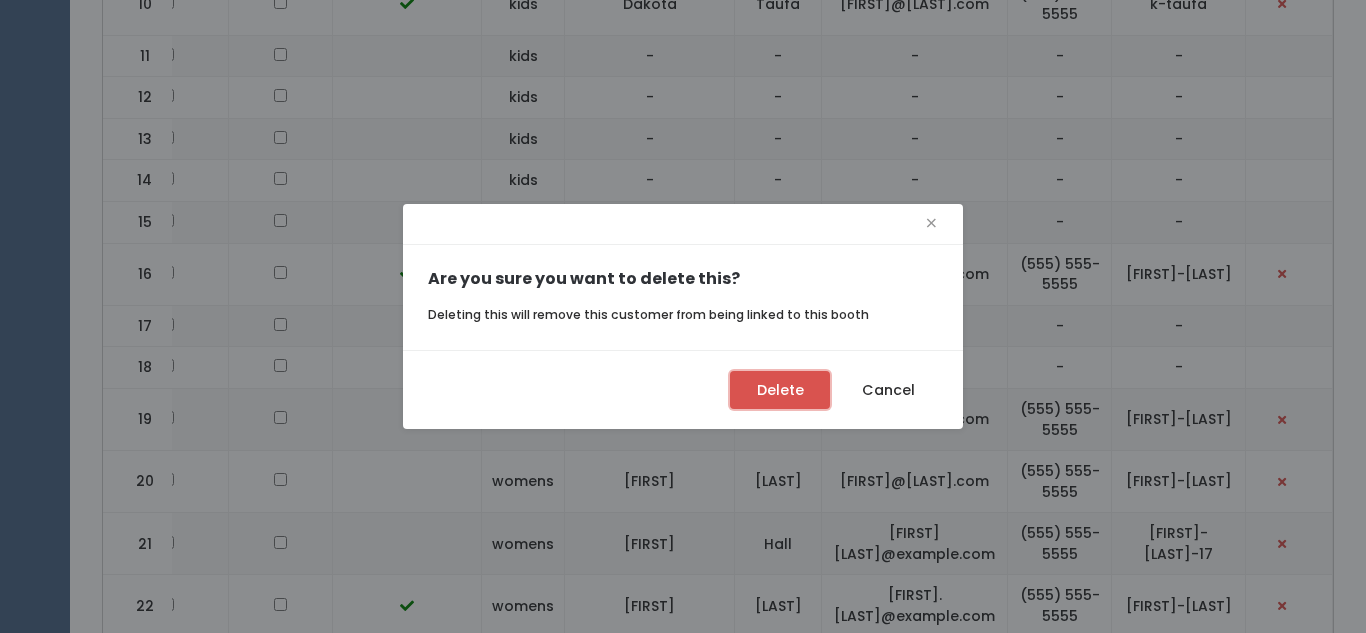 click on "Delete" at bounding box center [780, 390] 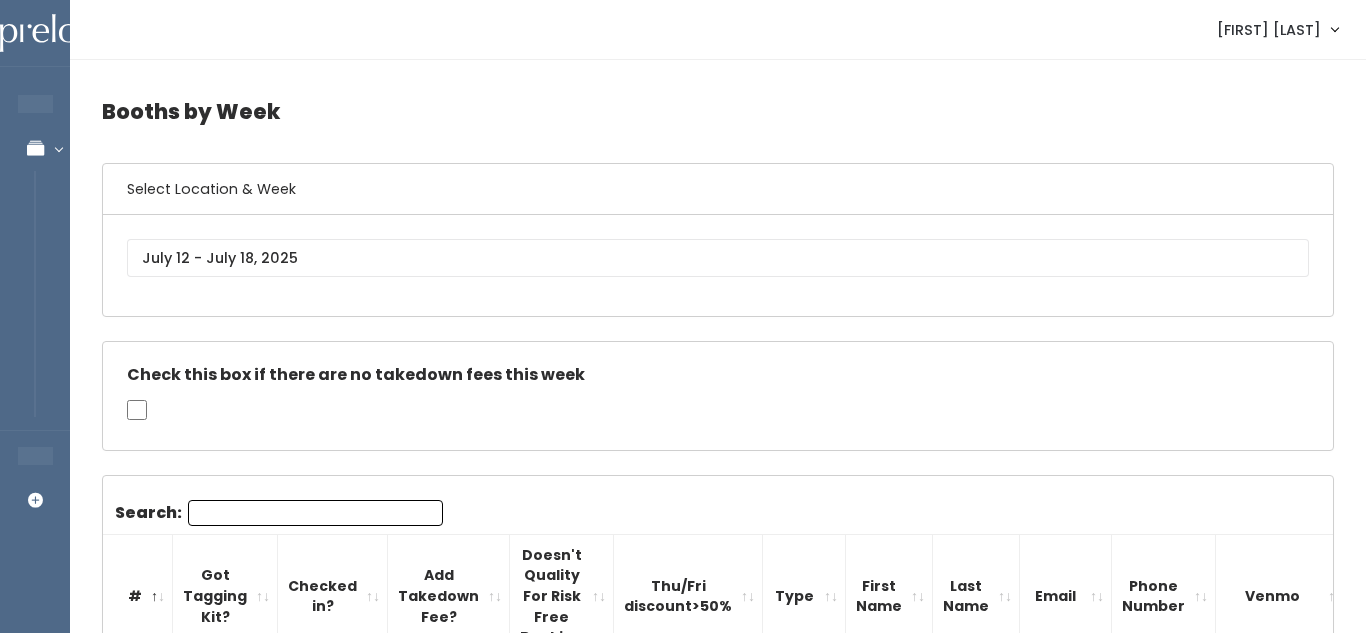 scroll, scrollTop: 1278, scrollLeft: 0, axis: vertical 